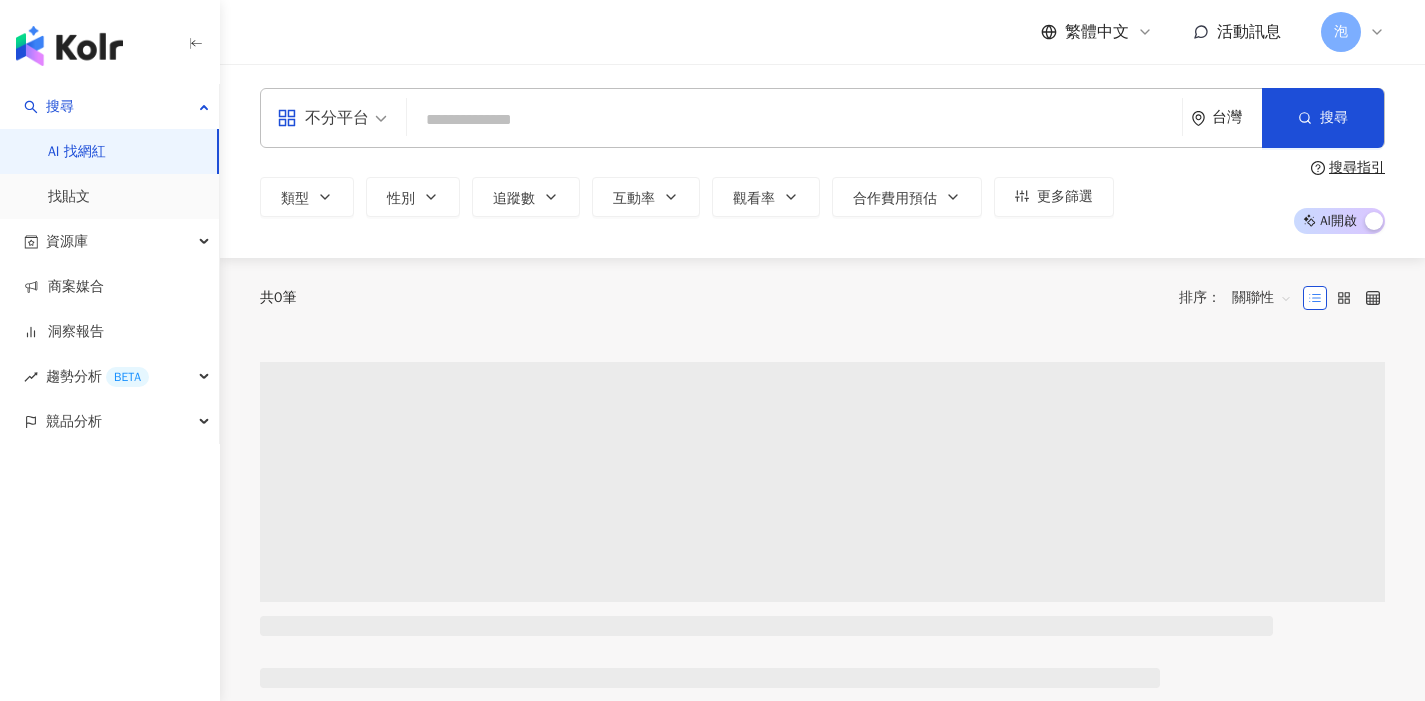 scroll, scrollTop: 0, scrollLeft: 0, axis: both 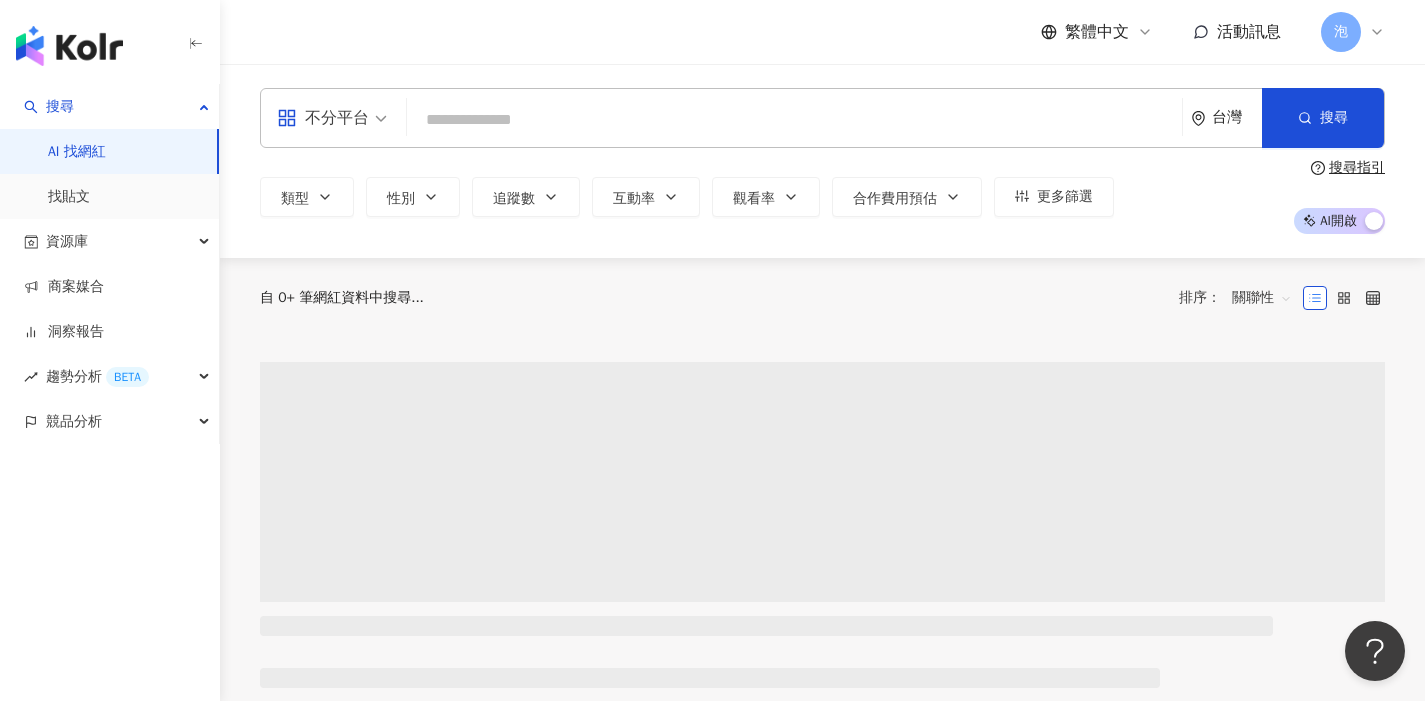 click at bounding box center (794, 120) 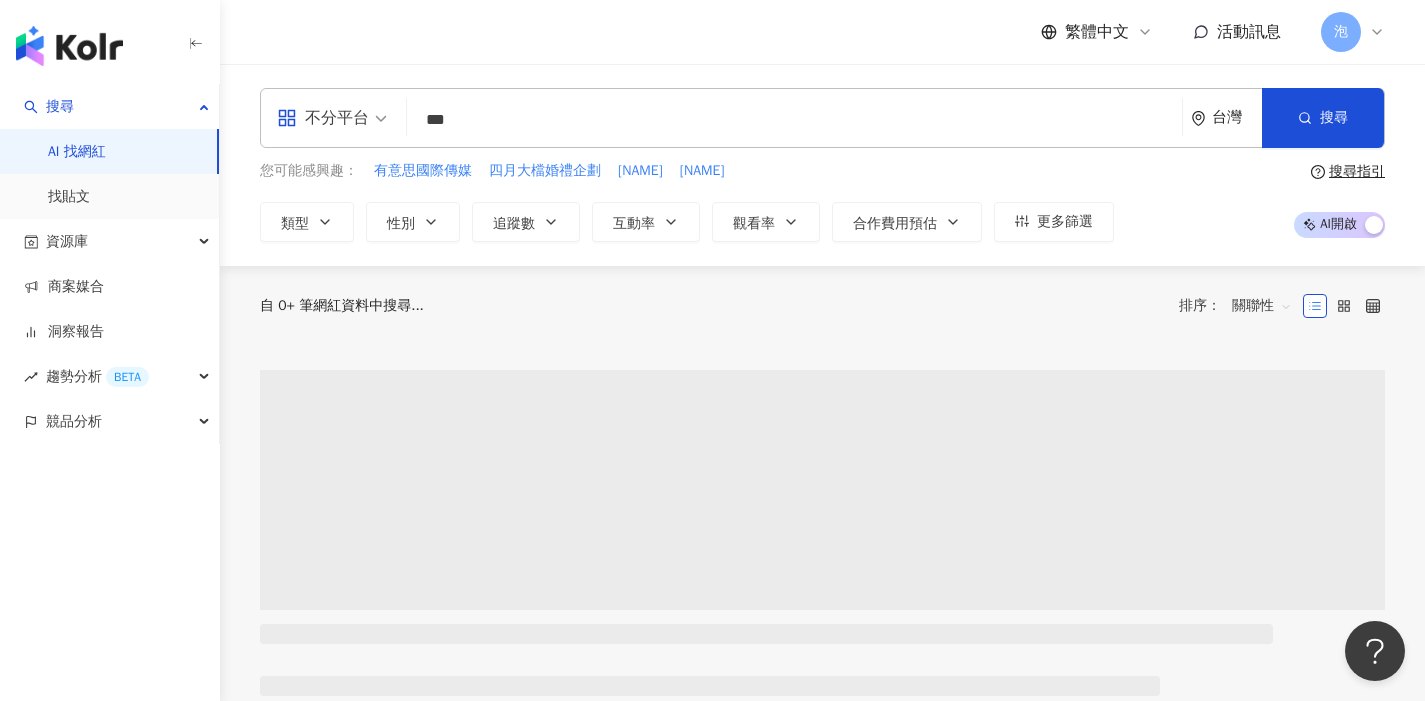 type on "**" 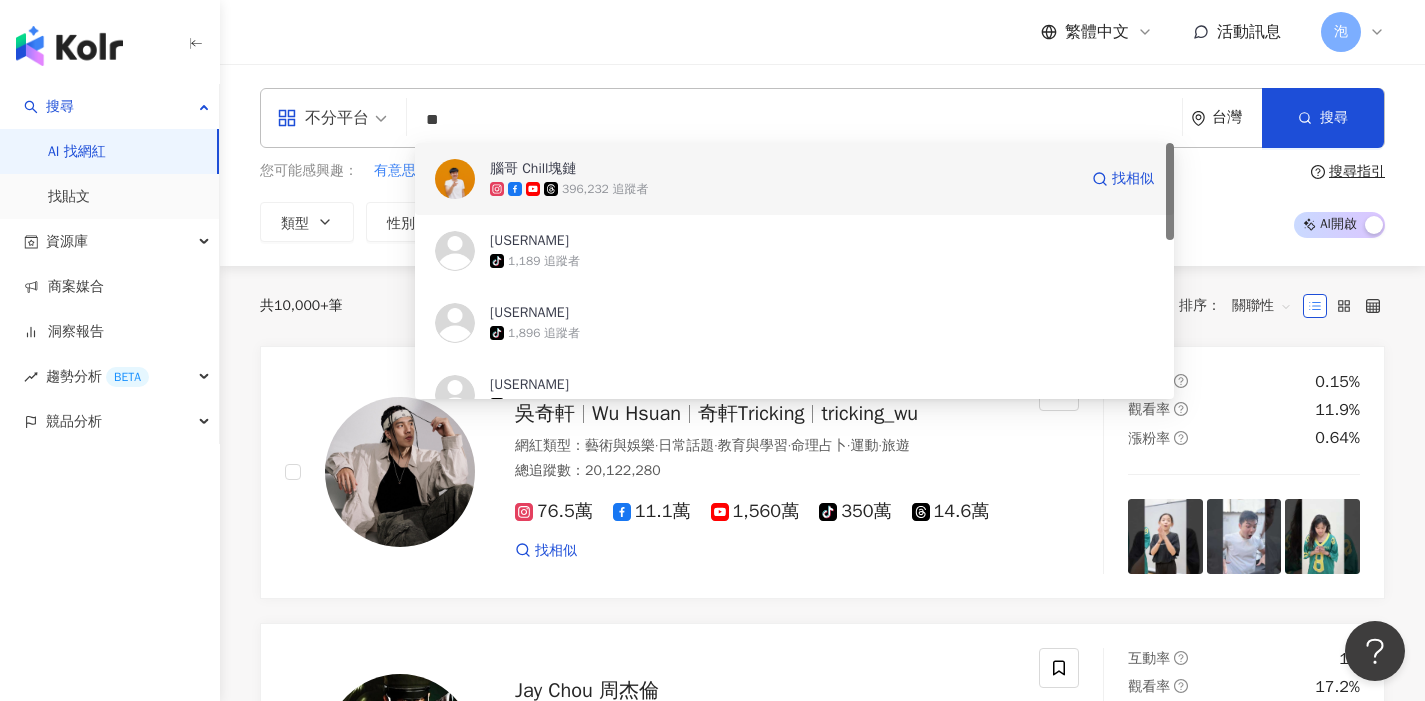 click on "396,232   追蹤者" at bounding box center (605, 189) 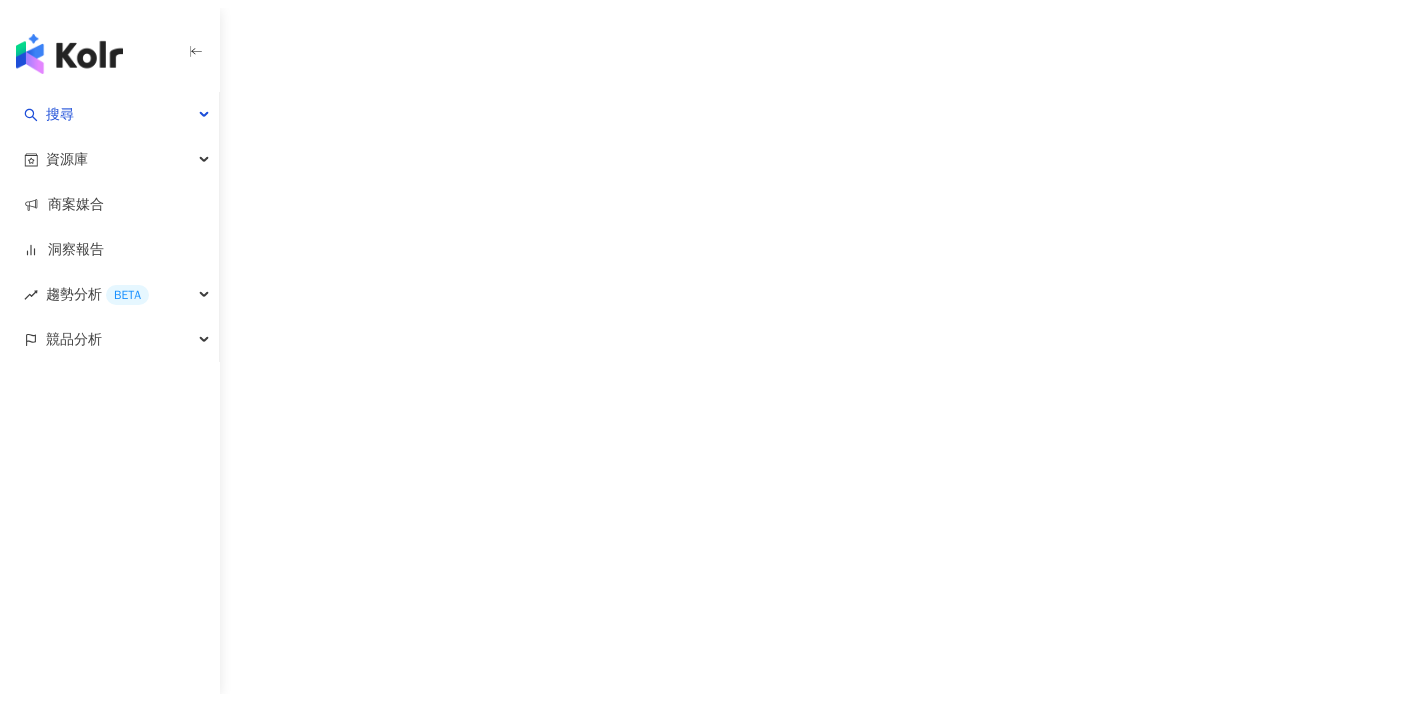 scroll, scrollTop: 0, scrollLeft: 0, axis: both 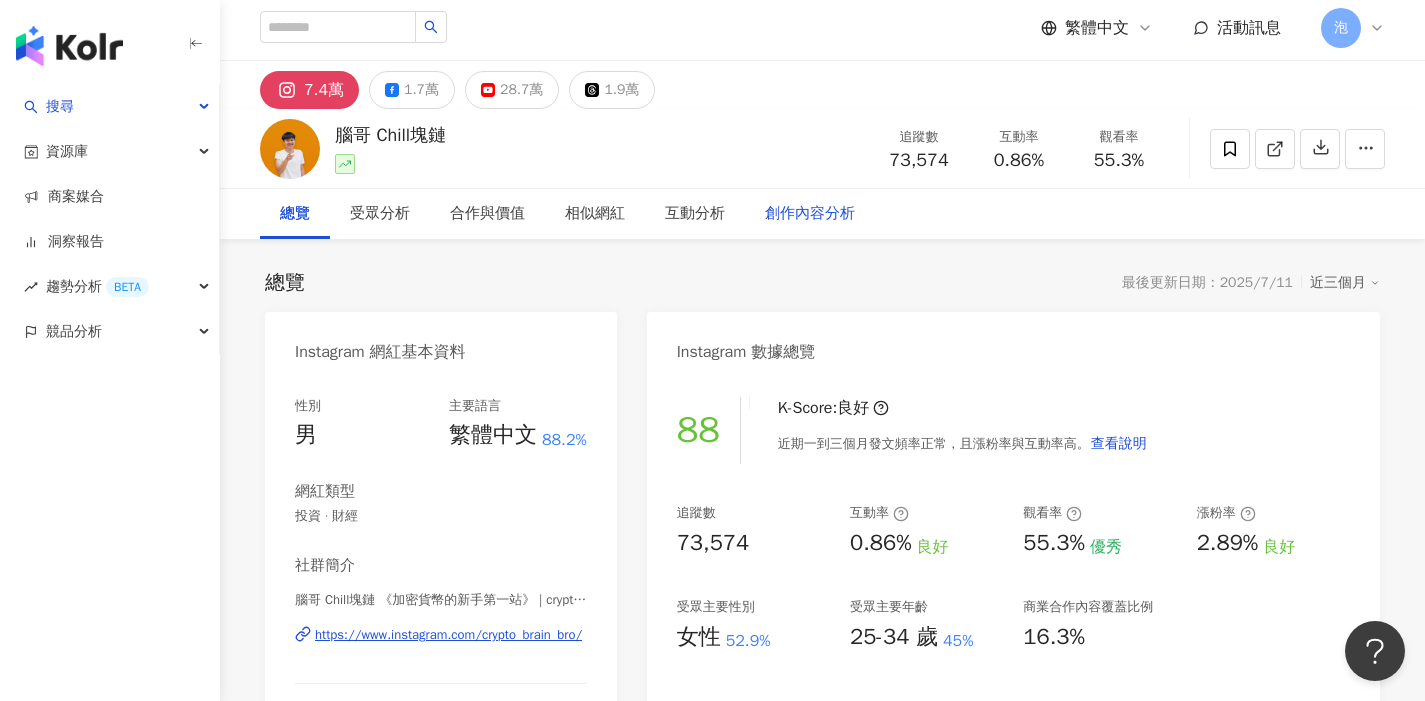 click on "創作內容分析" at bounding box center (810, 214) 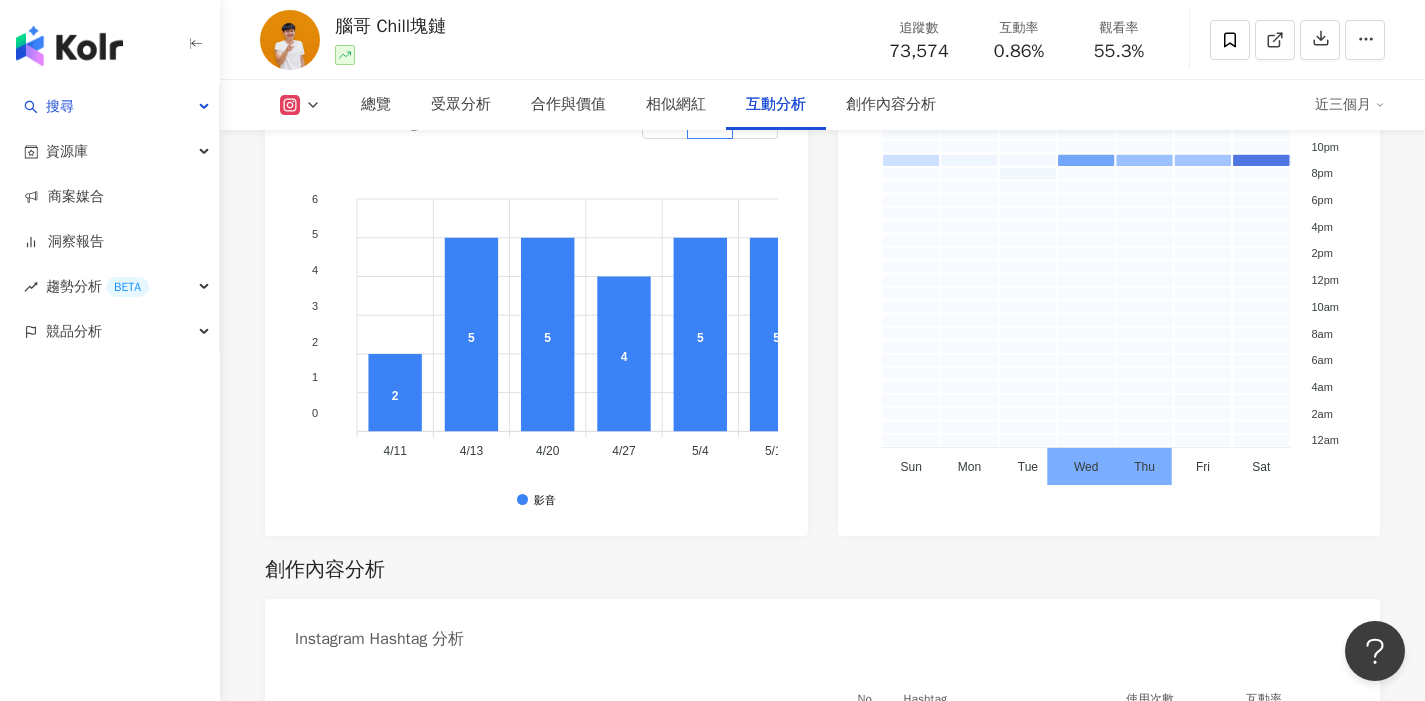 scroll, scrollTop: 4916, scrollLeft: 0, axis: vertical 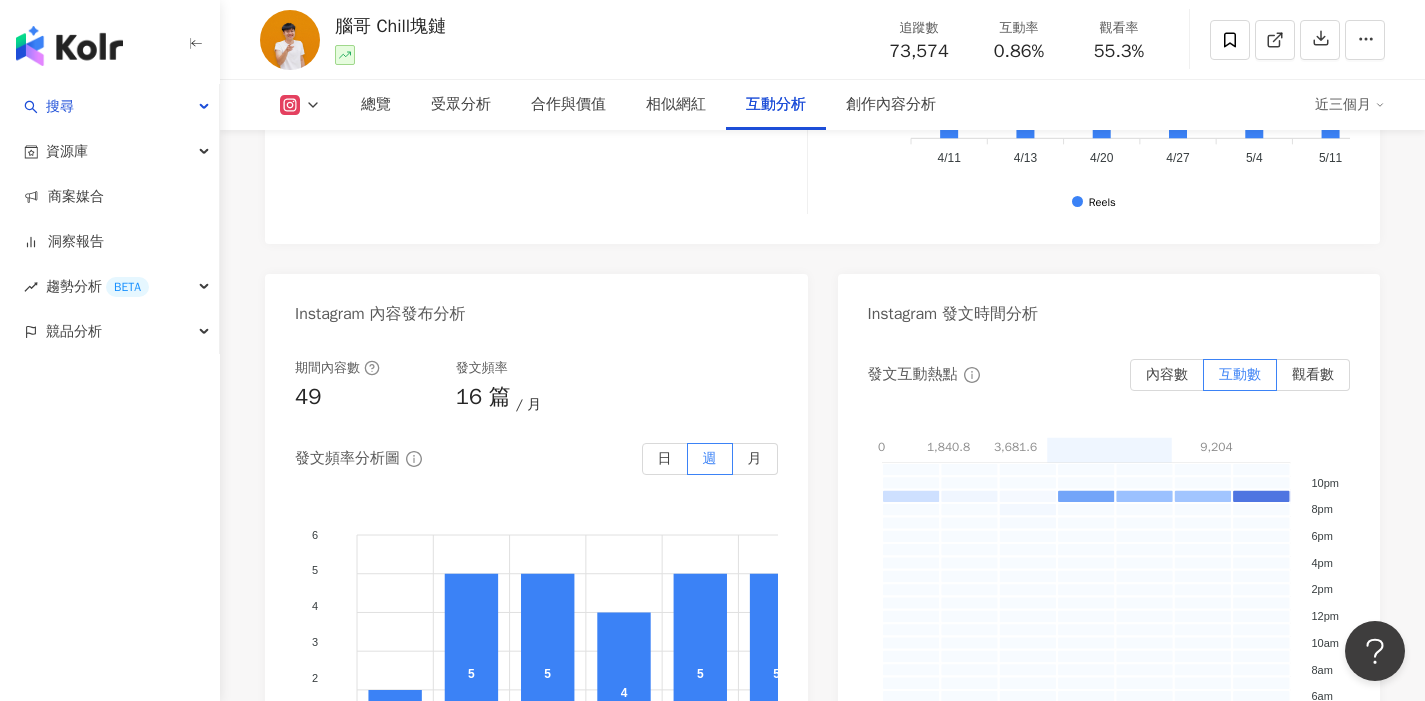 click 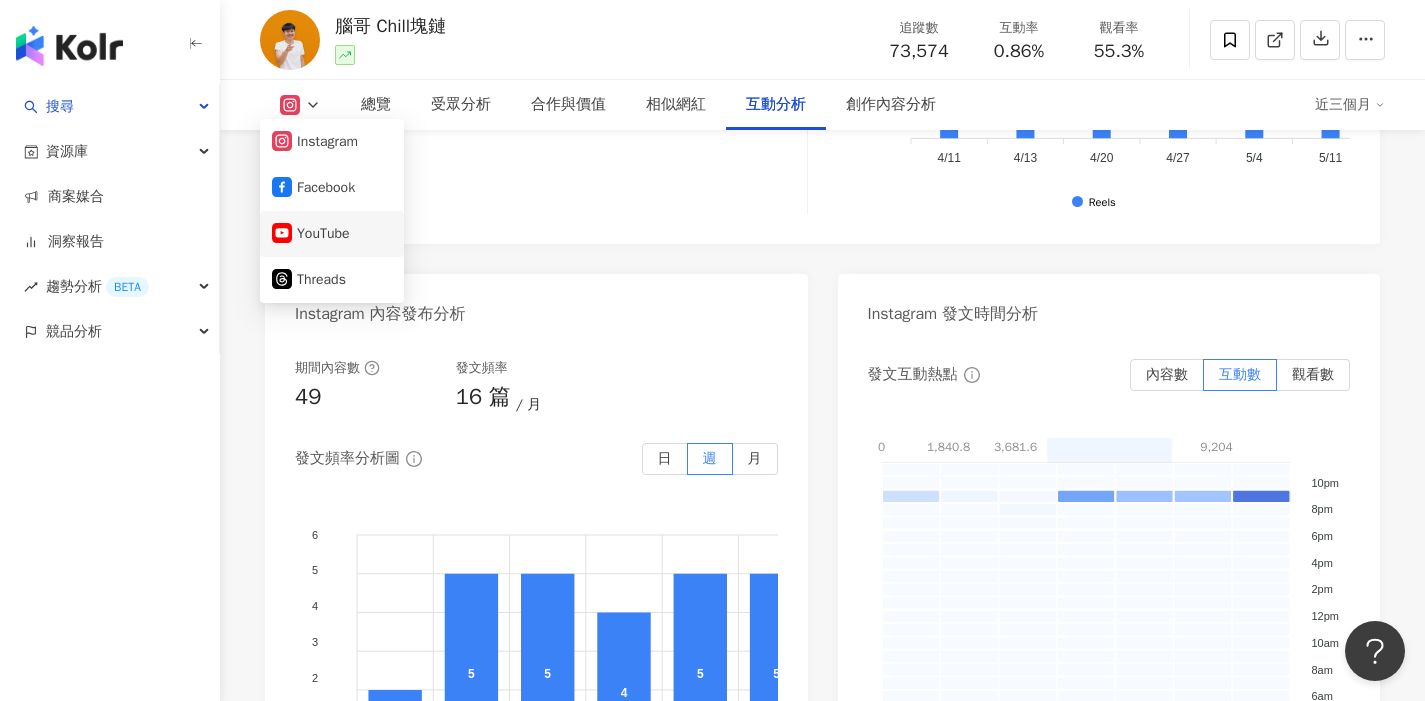 click on "YouTube" at bounding box center (332, 234) 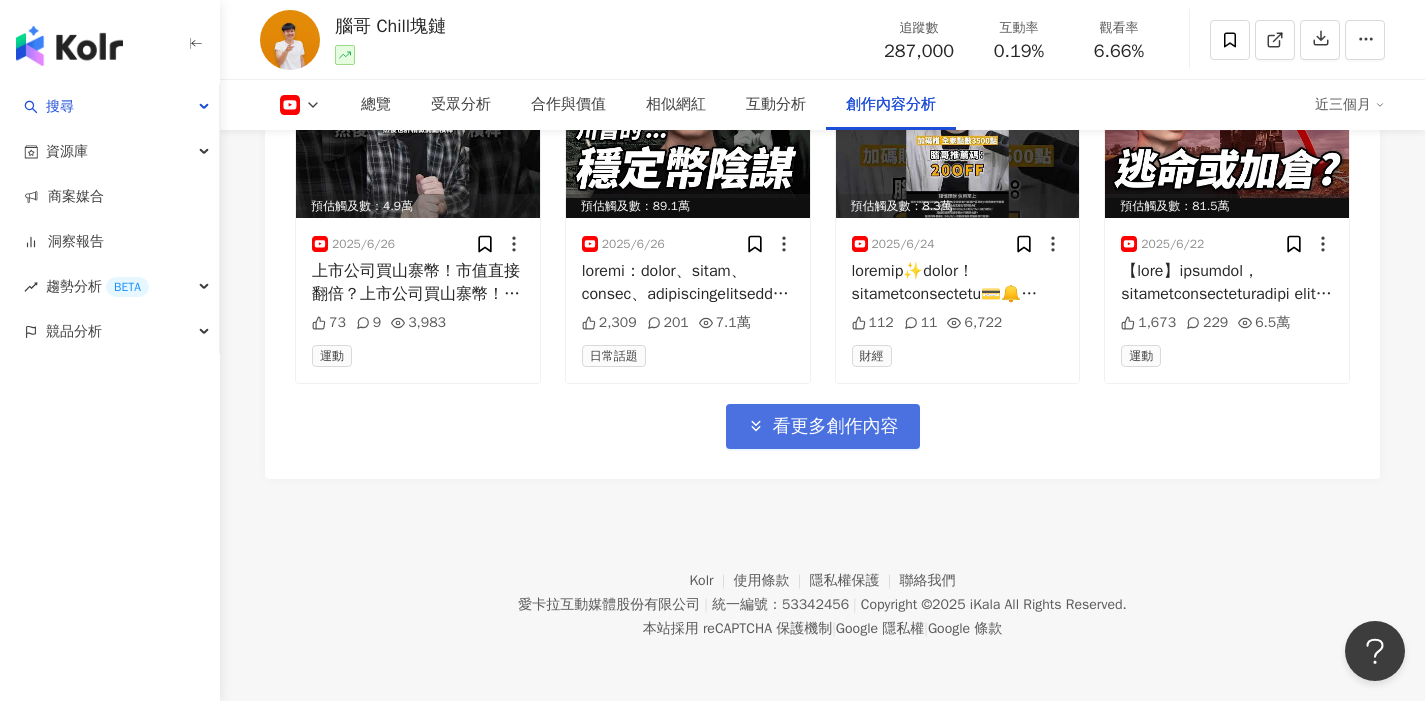 scroll, scrollTop: 6370, scrollLeft: 0, axis: vertical 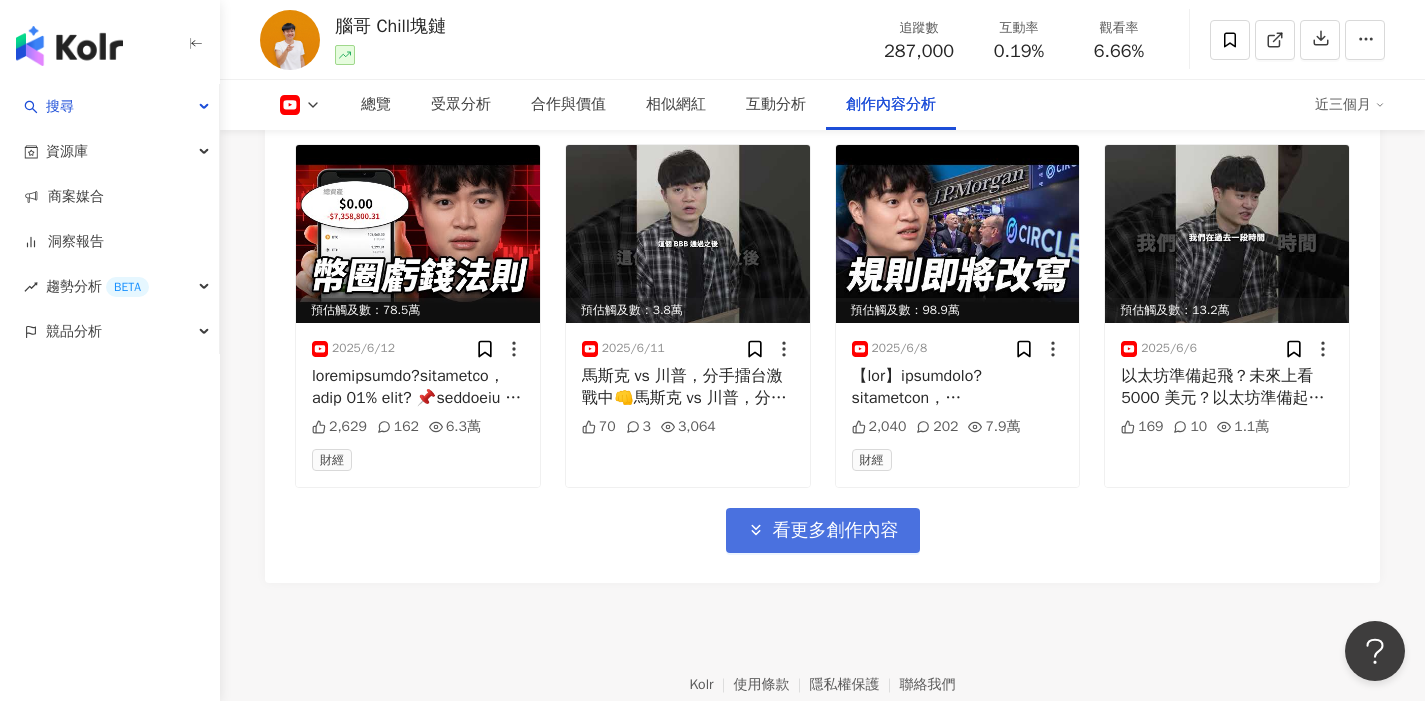 click on "看更多創作內容" at bounding box center [836, 531] 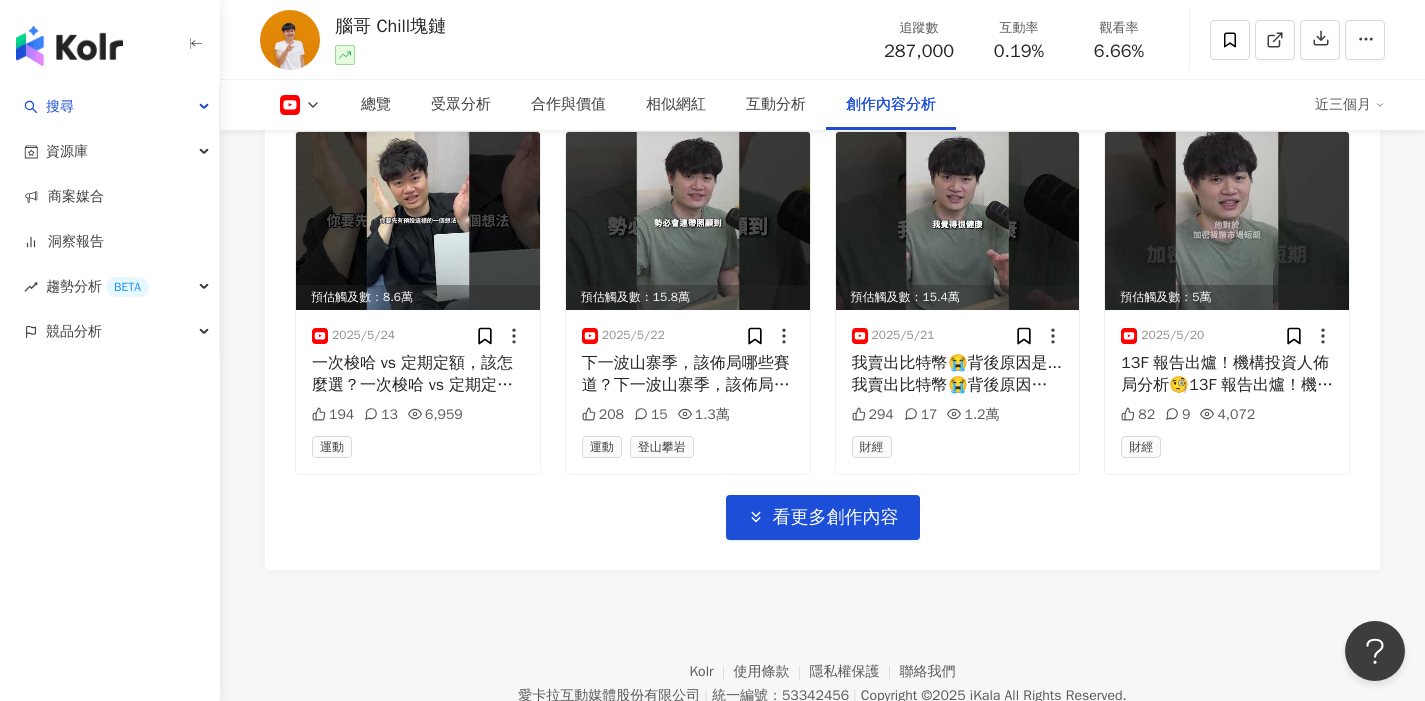 scroll, scrollTop: 8458, scrollLeft: 0, axis: vertical 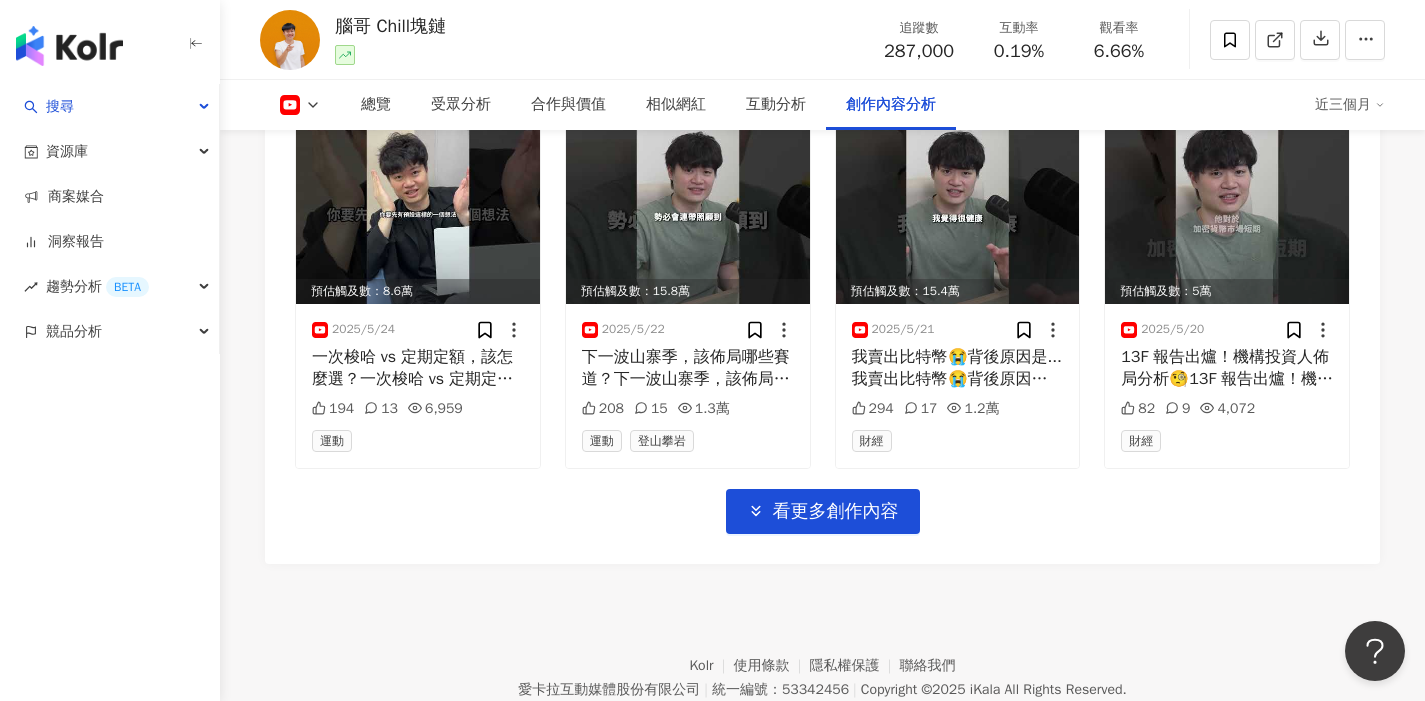 click on "看更多創作內容" at bounding box center [836, 512] 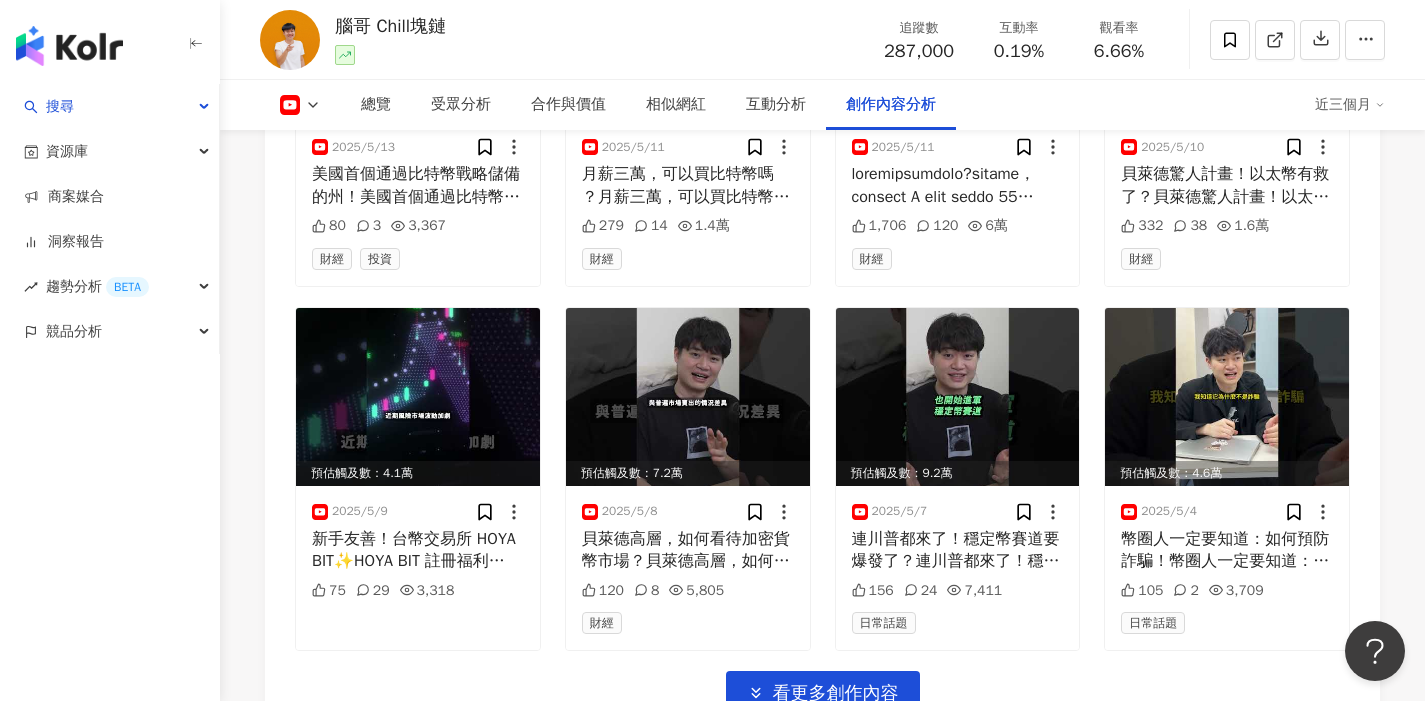 scroll, scrollTop: 9547, scrollLeft: 0, axis: vertical 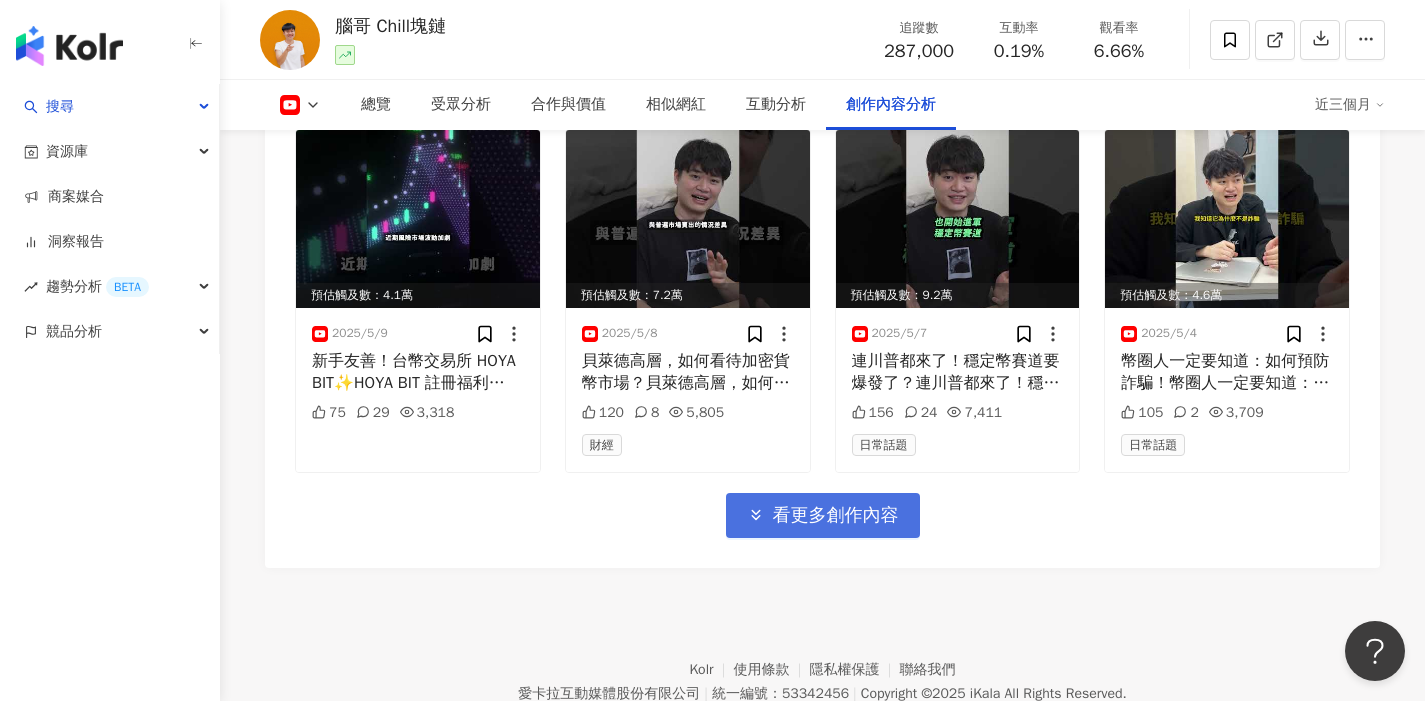 click on "看更多創作內容" at bounding box center (836, 516) 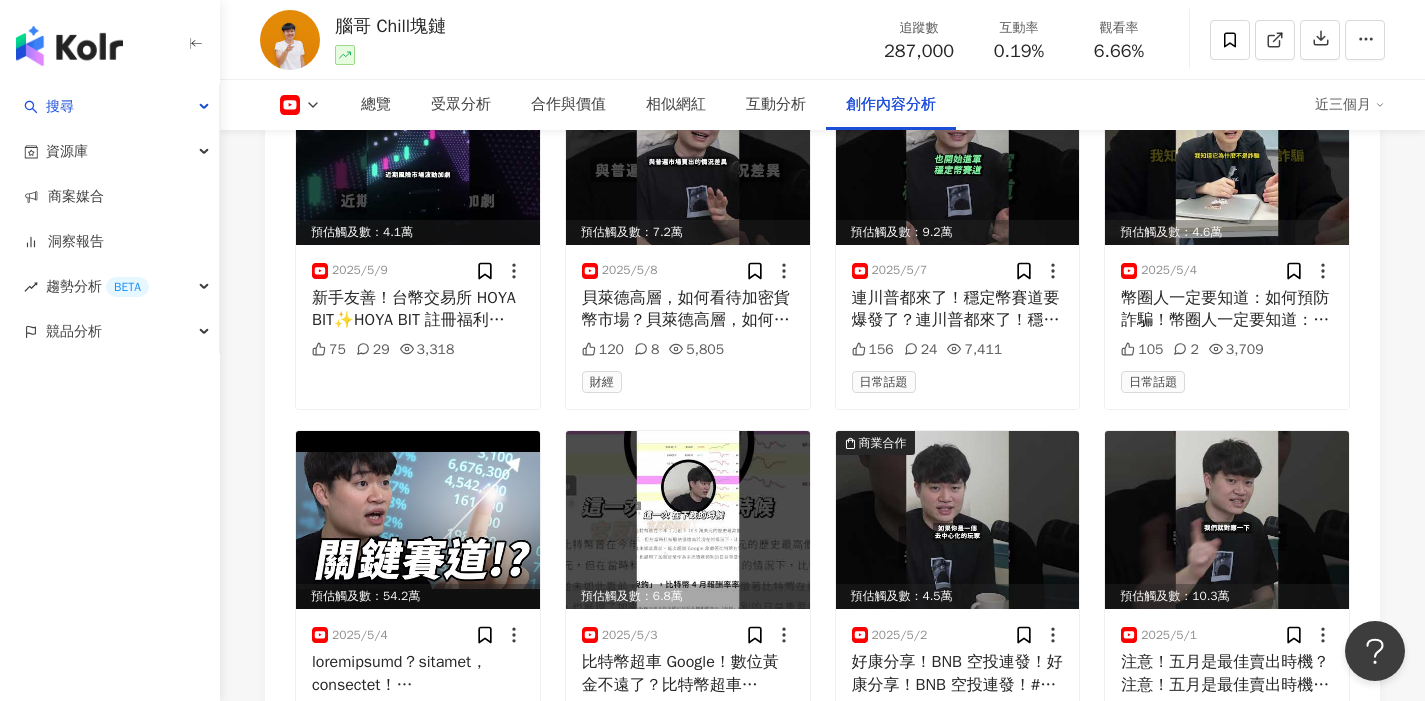 scroll, scrollTop: 9750, scrollLeft: 0, axis: vertical 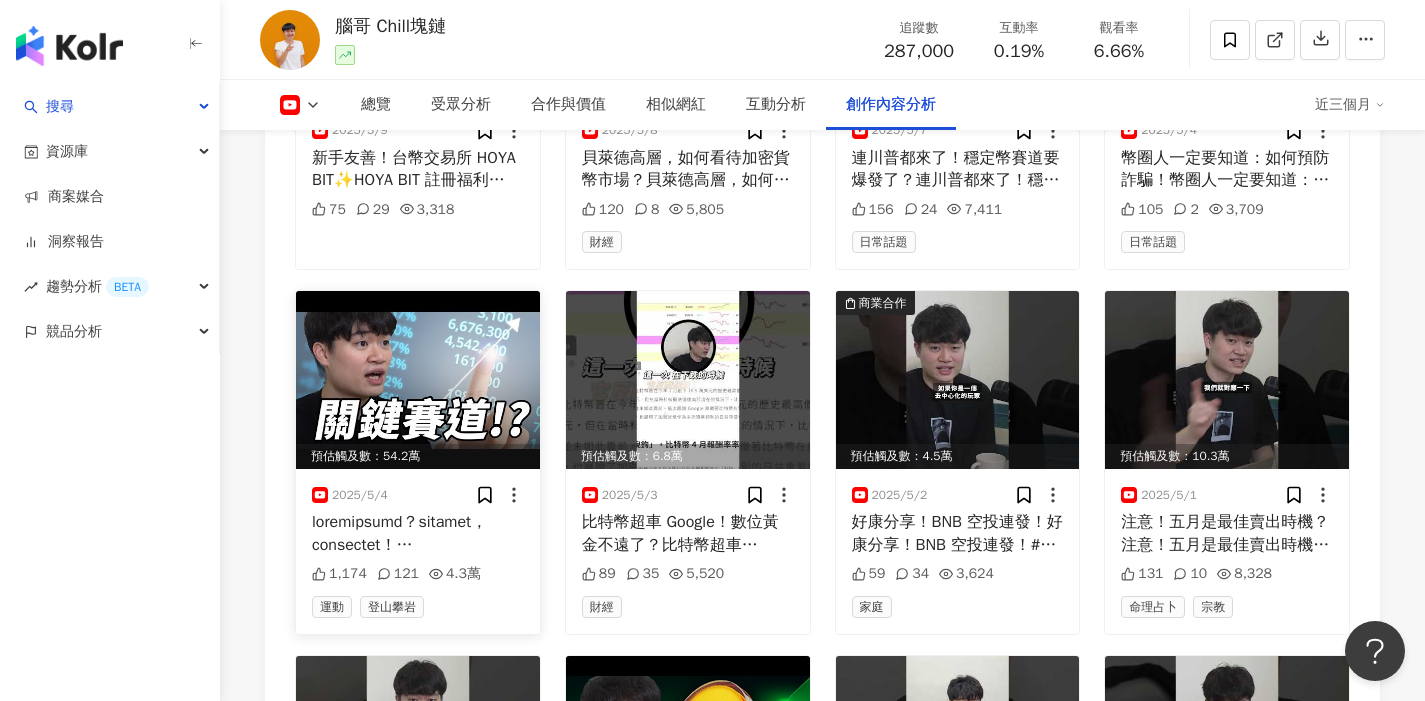 click at bounding box center (418, 533) 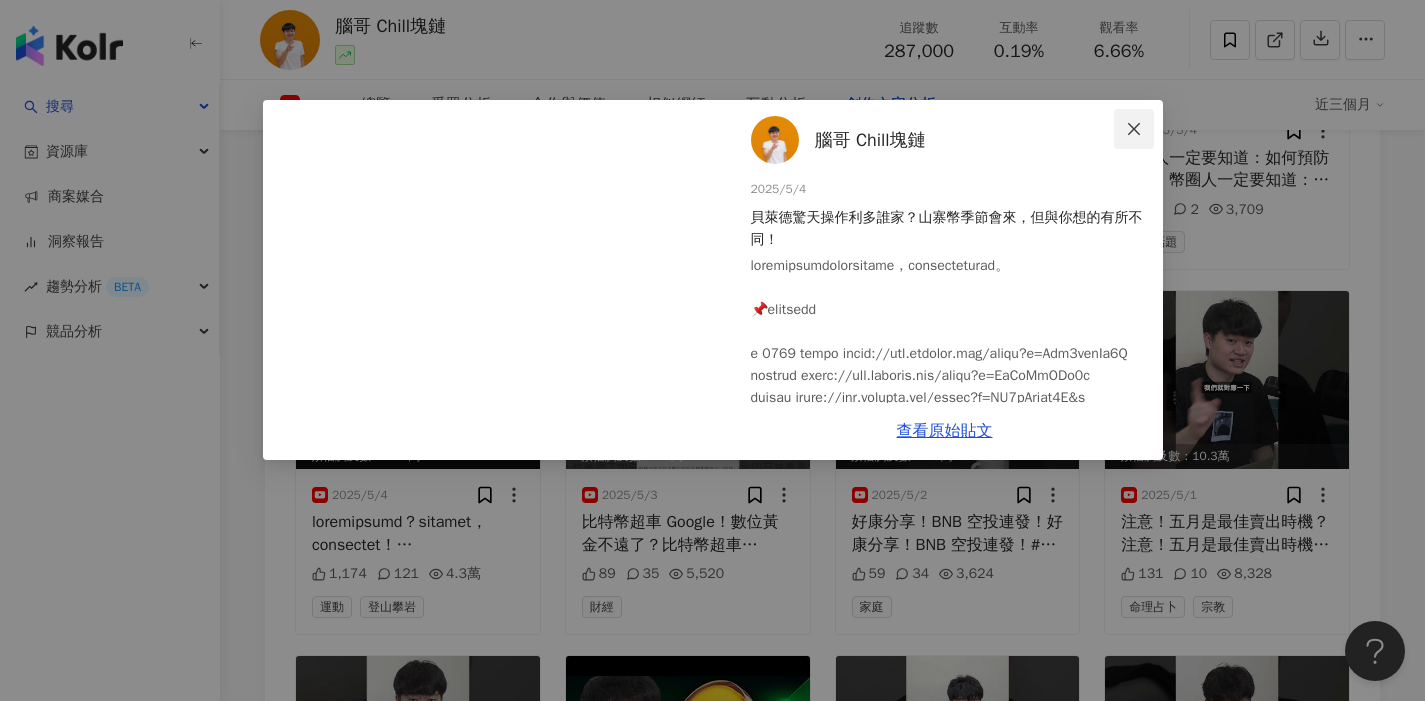 click 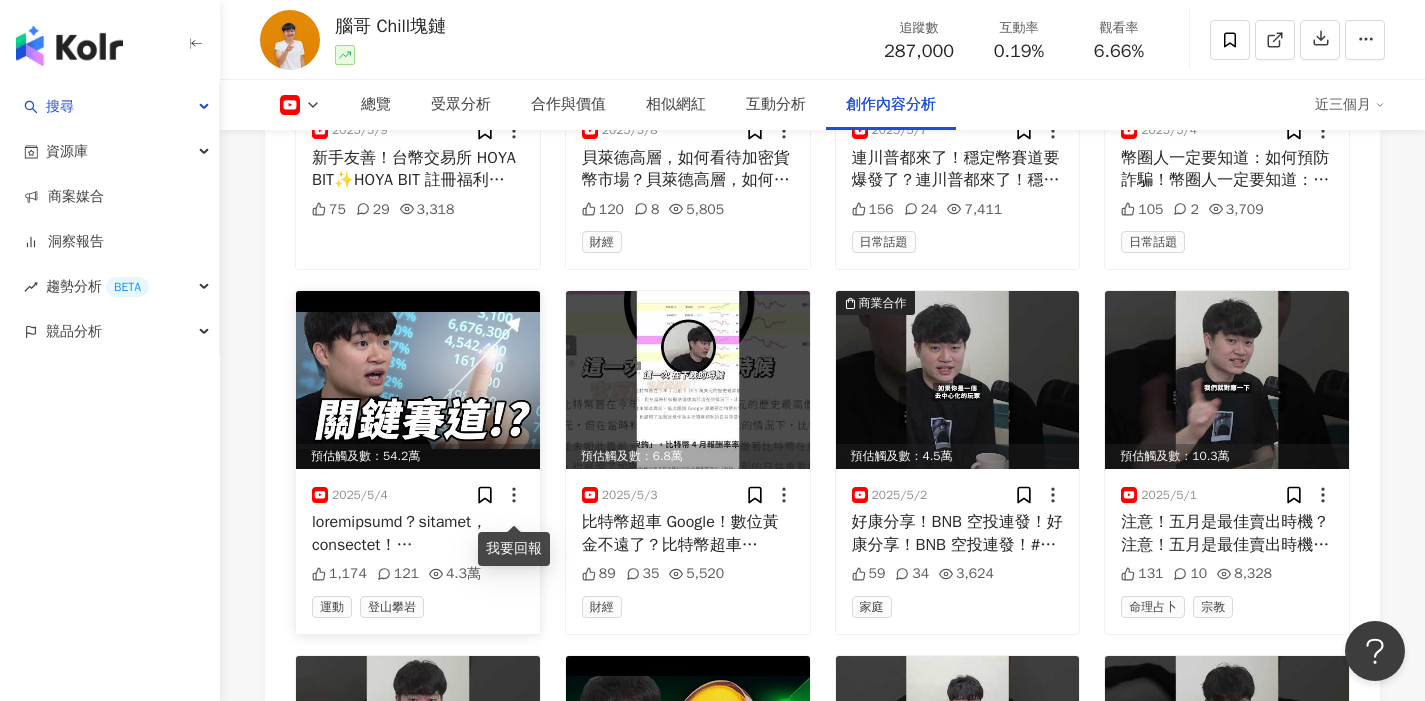click 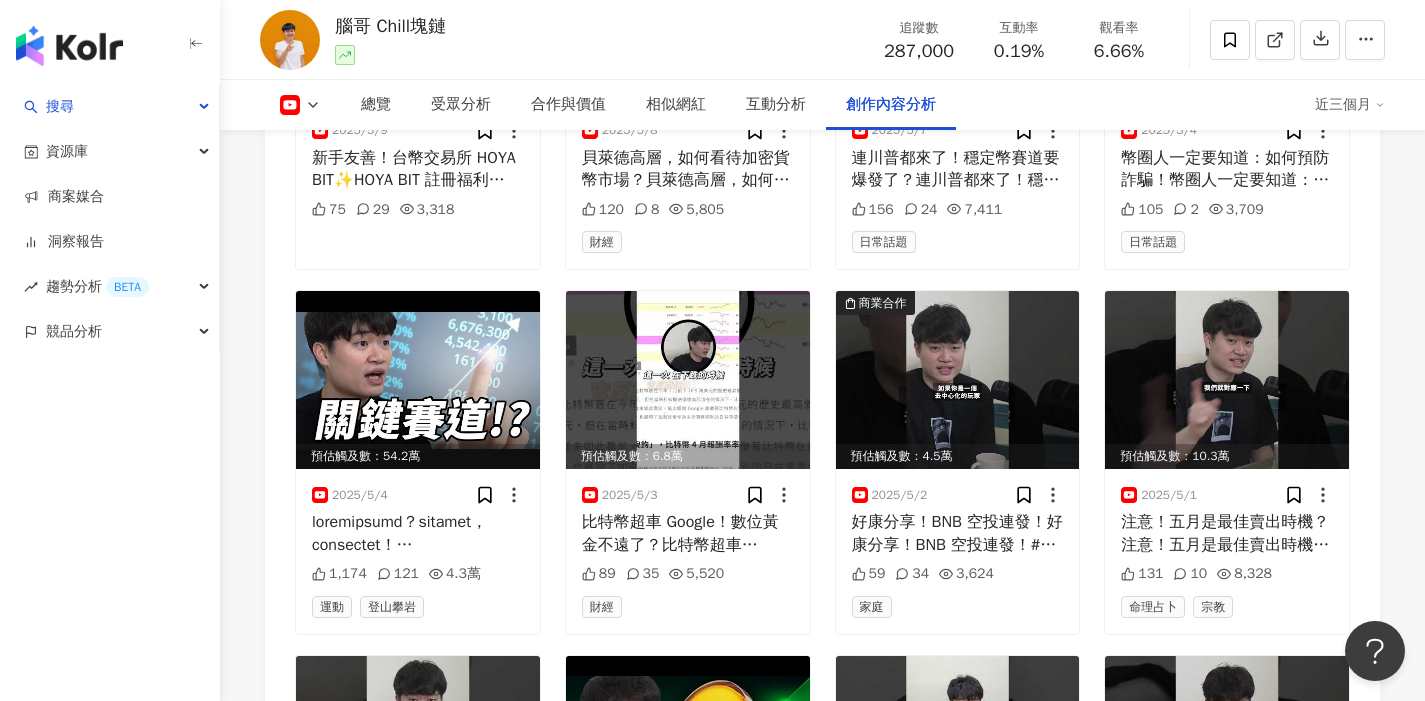 click on "搜尋 資源庫 商案媒合 洞察報告 趨勢分析 BETA 競品分析" at bounding box center [110, 392] 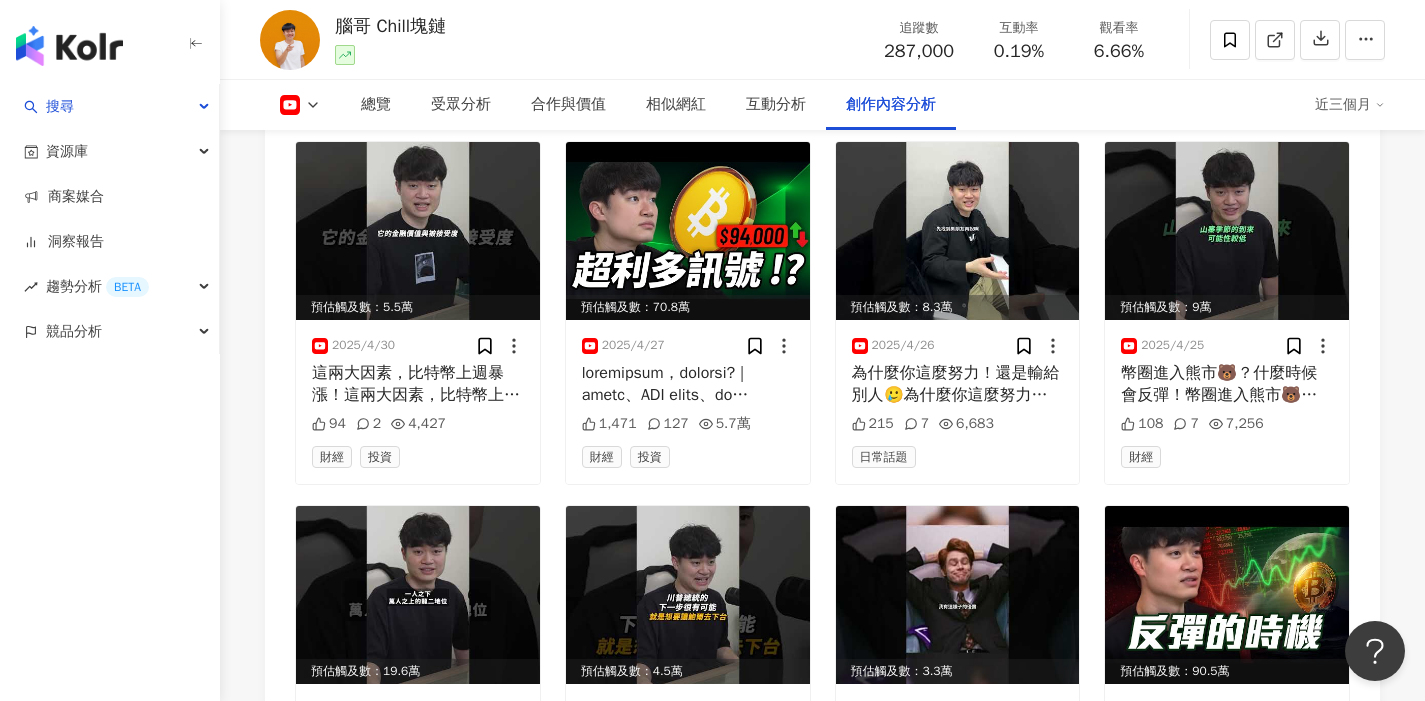 scroll, scrollTop: 9842, scrollLeft: 0, axis: vertical 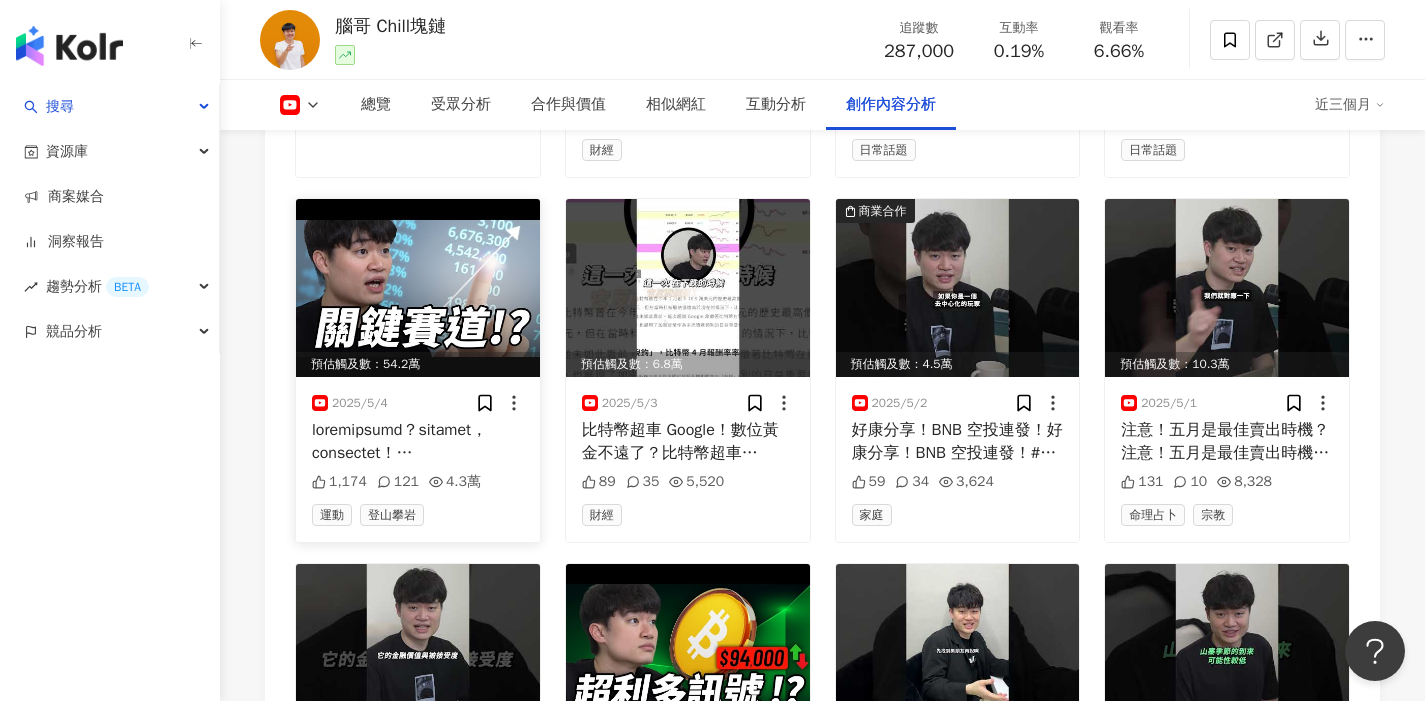 click at bounding box center (418, 441) 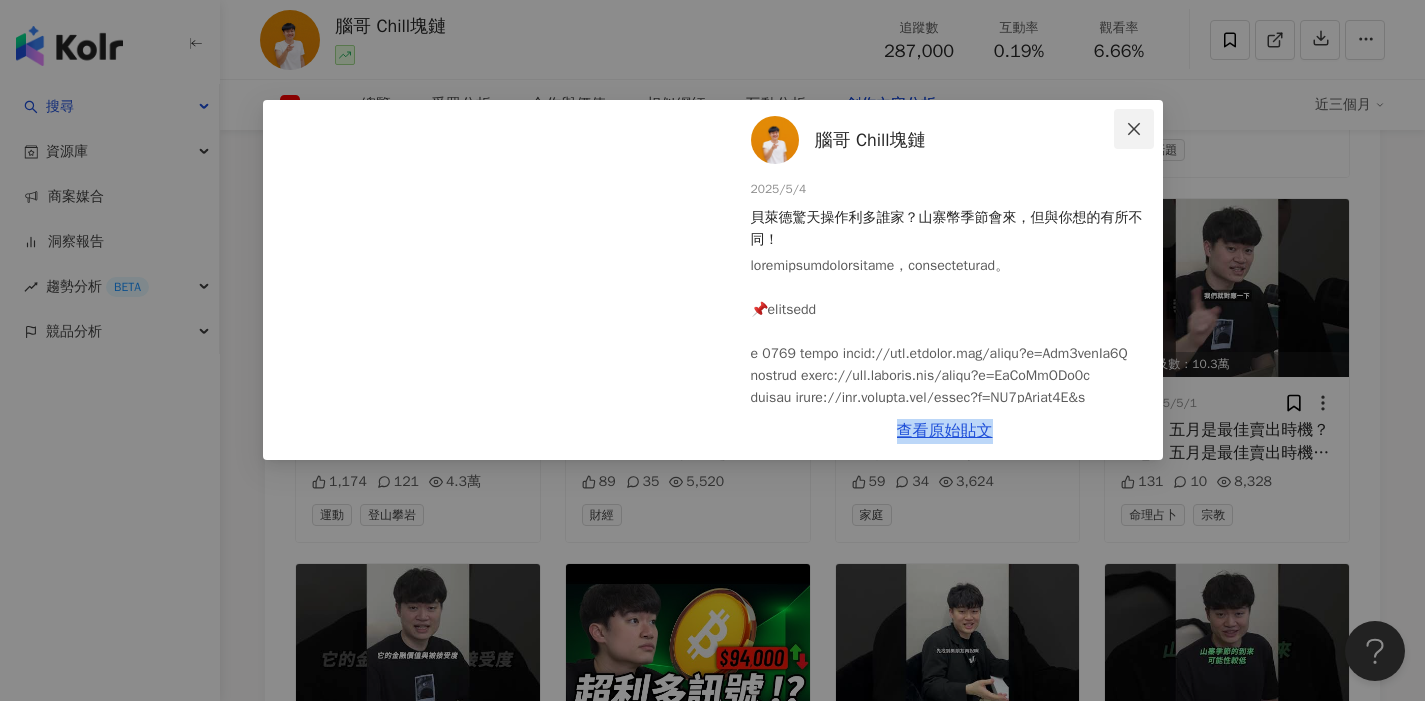 click 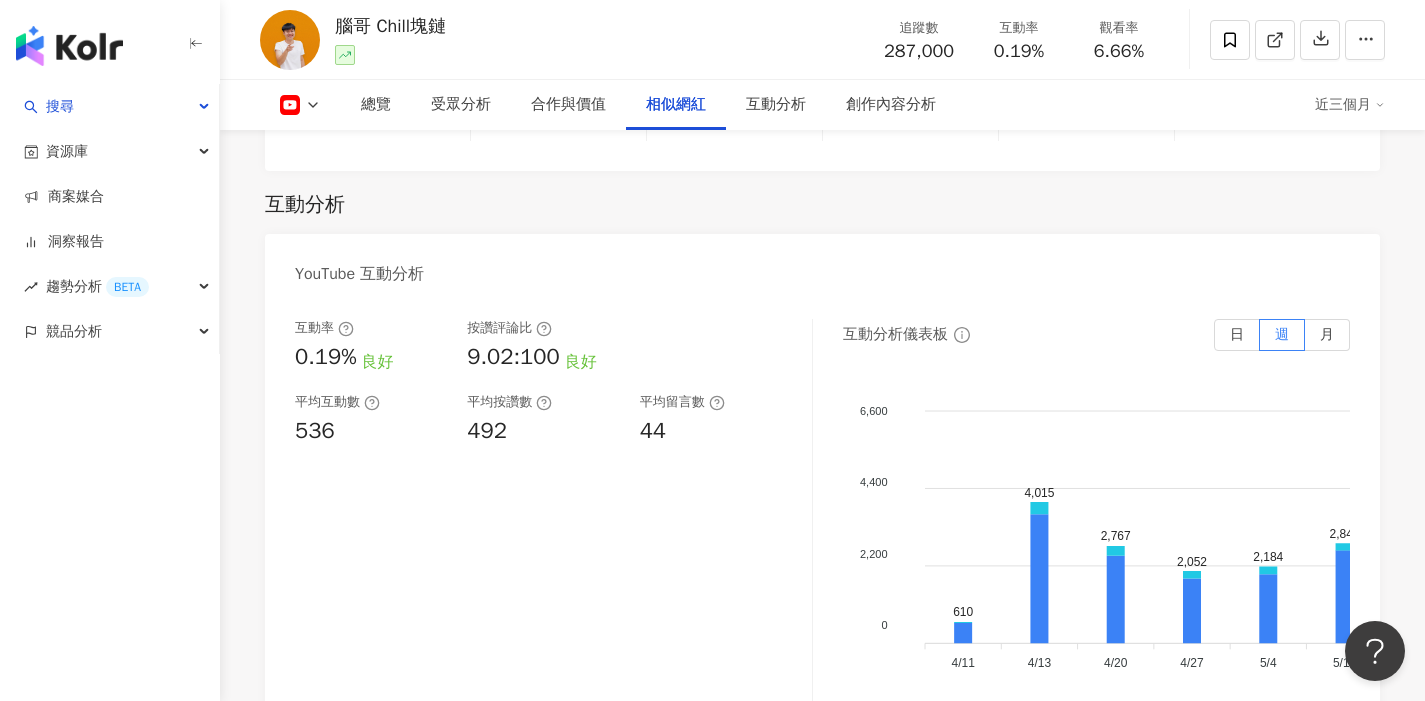 scroll, scrollTop: 3130, scrollLeft: 0, axis: vertical 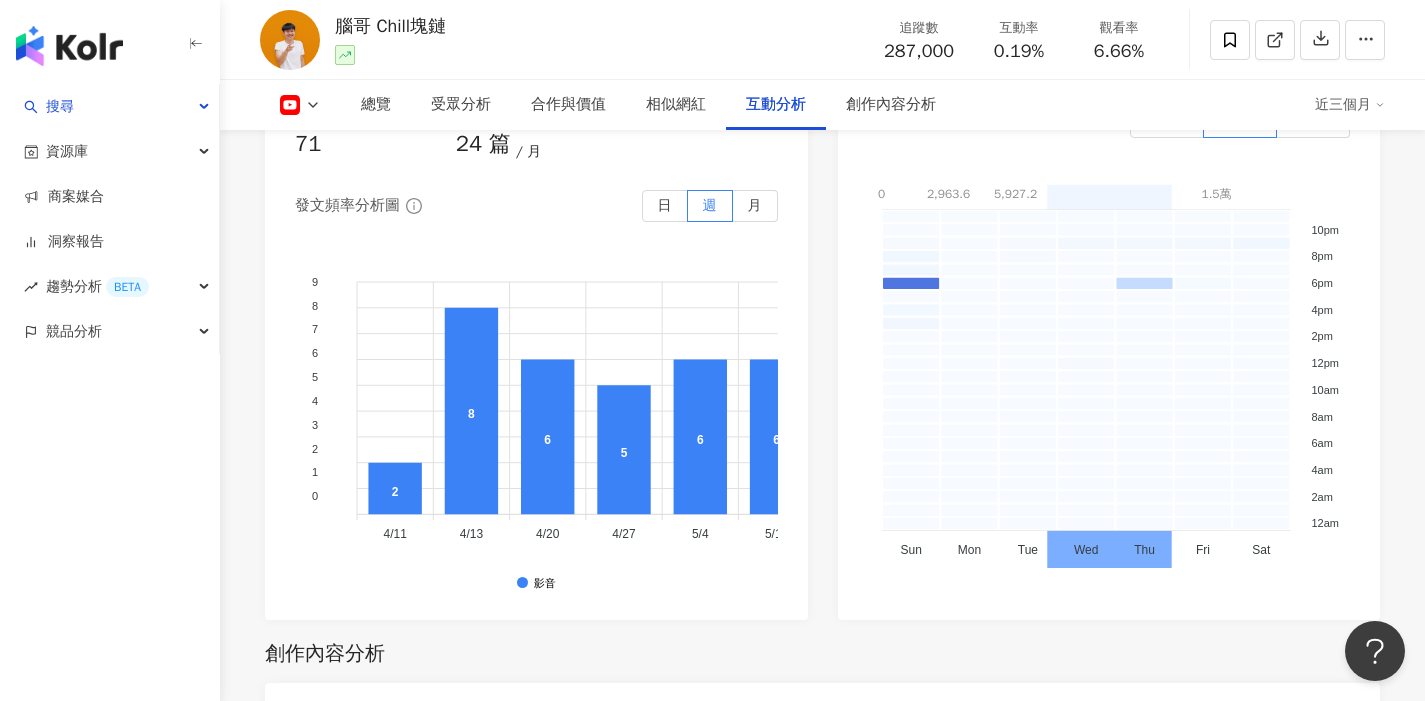 click on "總覽 受眾分析 合作與價值 相似網紅 互動分析 創作內容分析 近三個月" at bounding box center [822, 105] 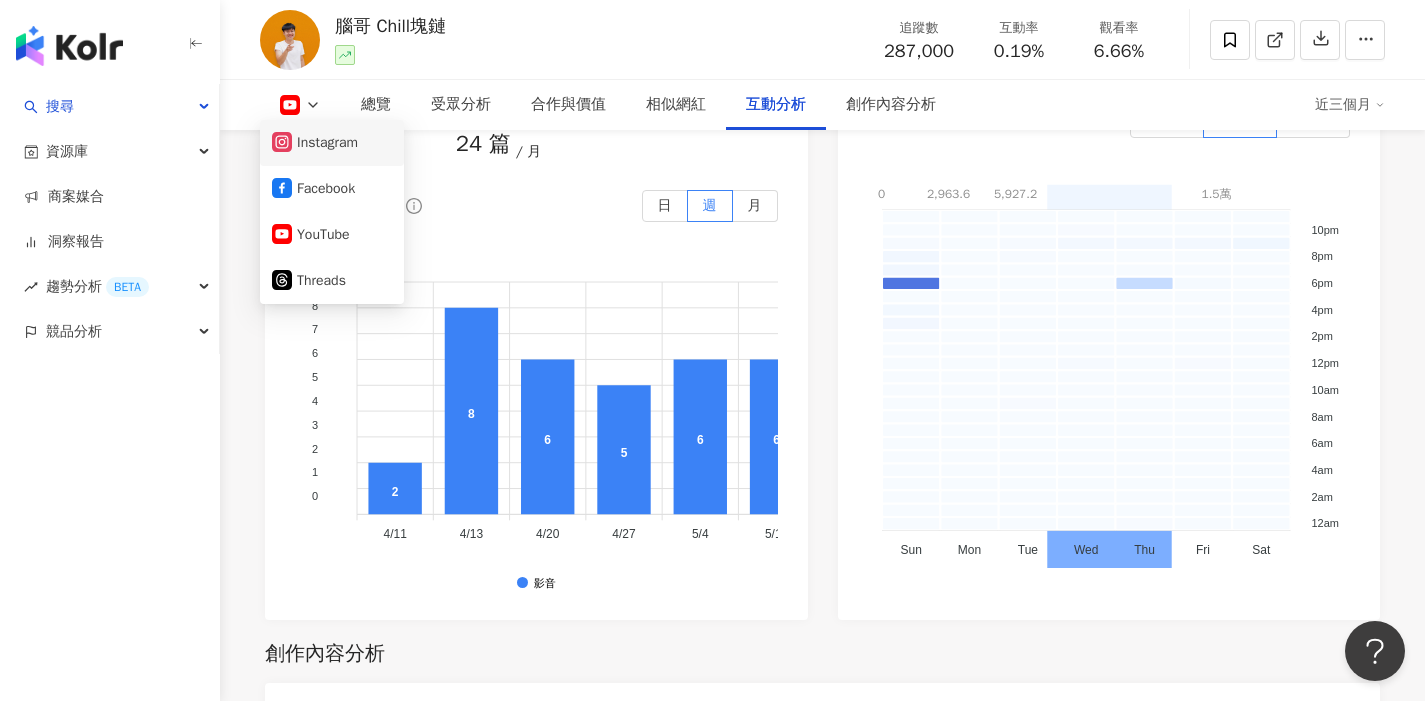 click on "Instagram" at bounding box center (332, 143) 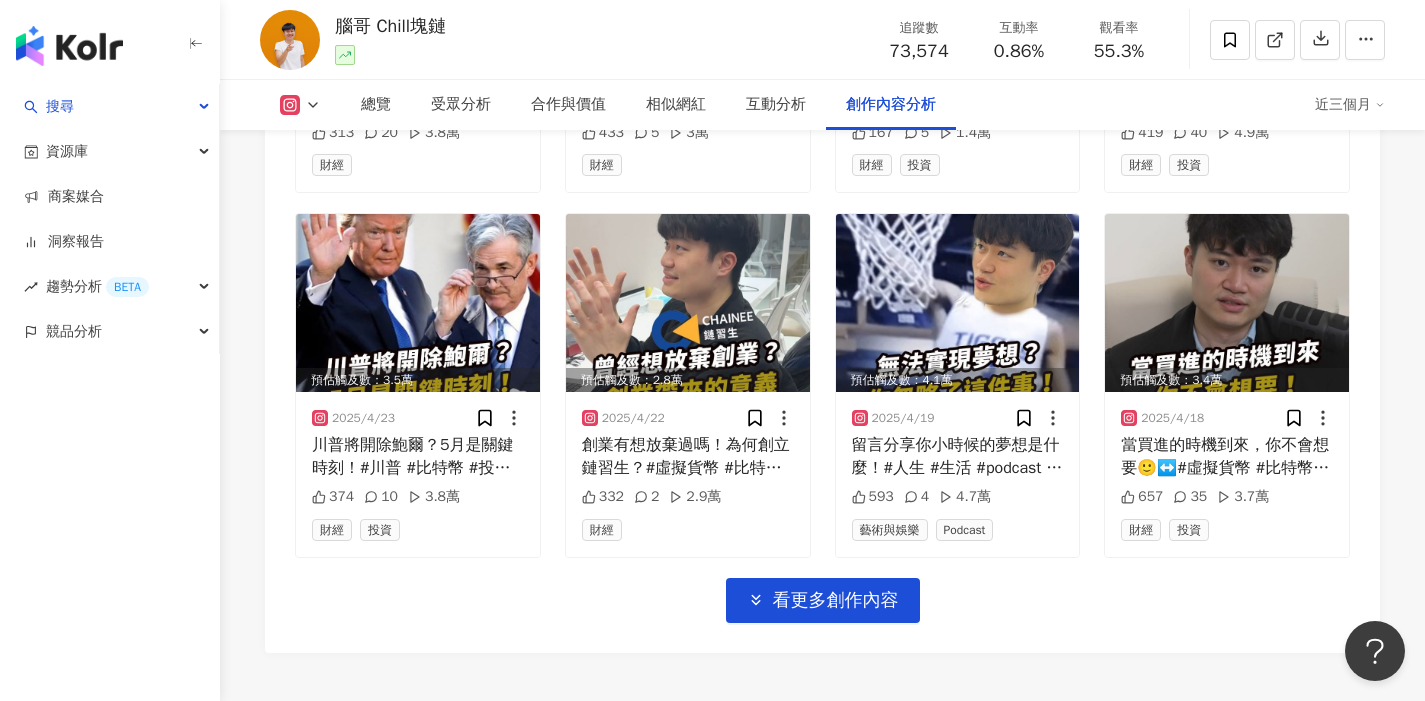 scroll, scrollTop: 7017, scrollLeft: 0, axis: vertical 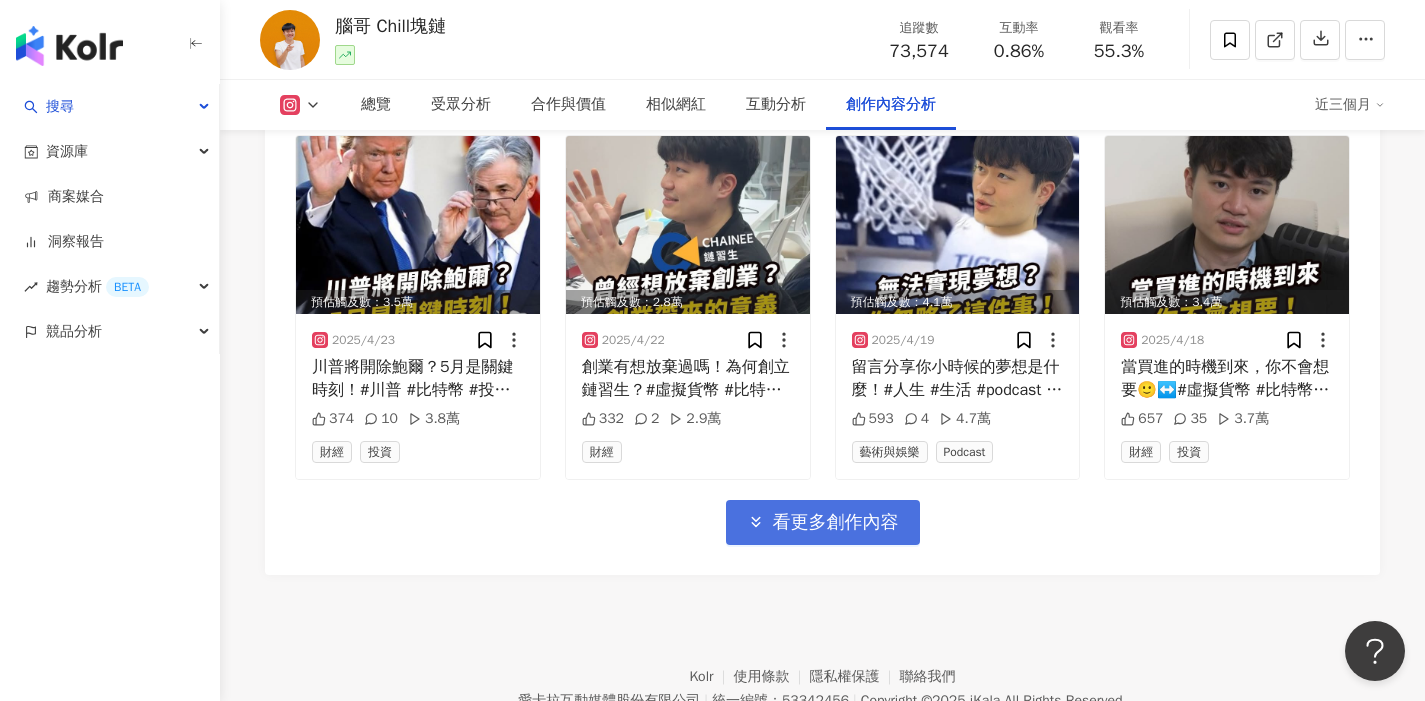 click on "看更多創作內容" at bounding box center [823, 522] 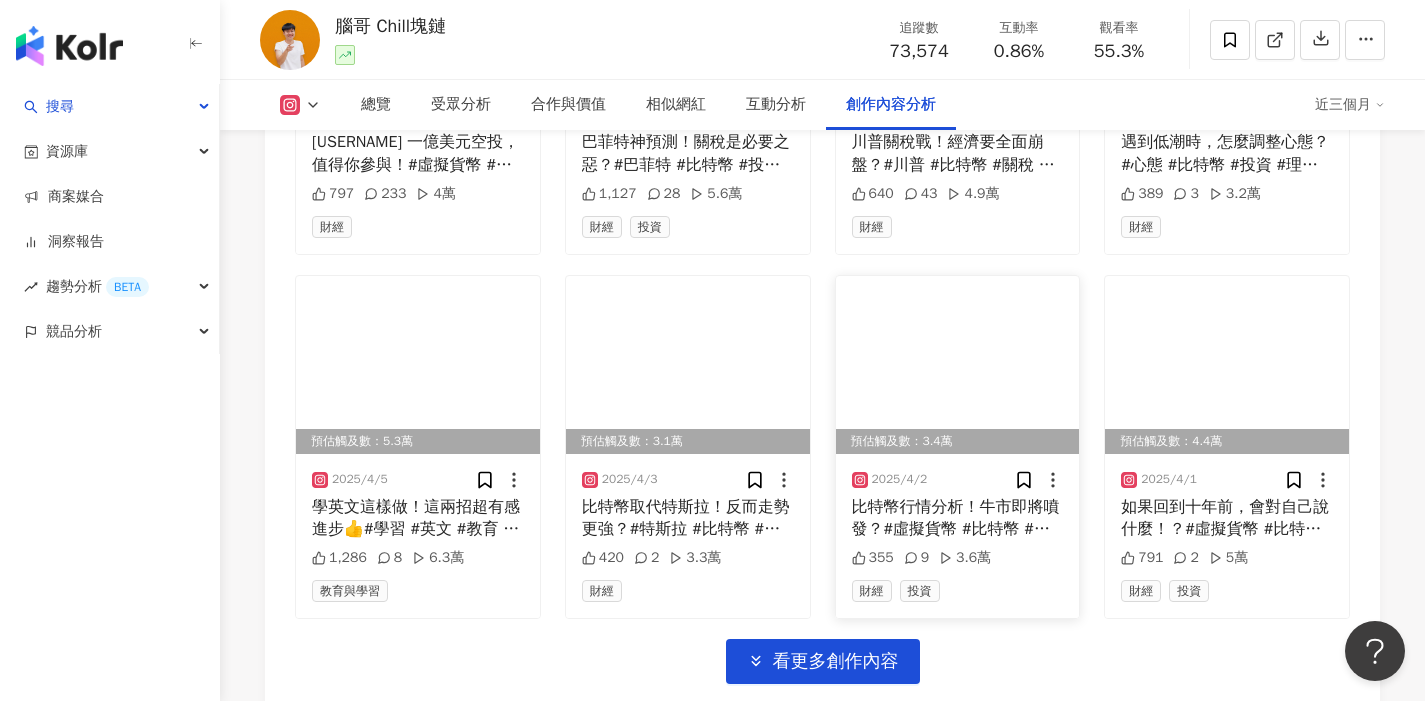 scroll, scrollTop: 8220, scrollLeft: 0, axis: vertical 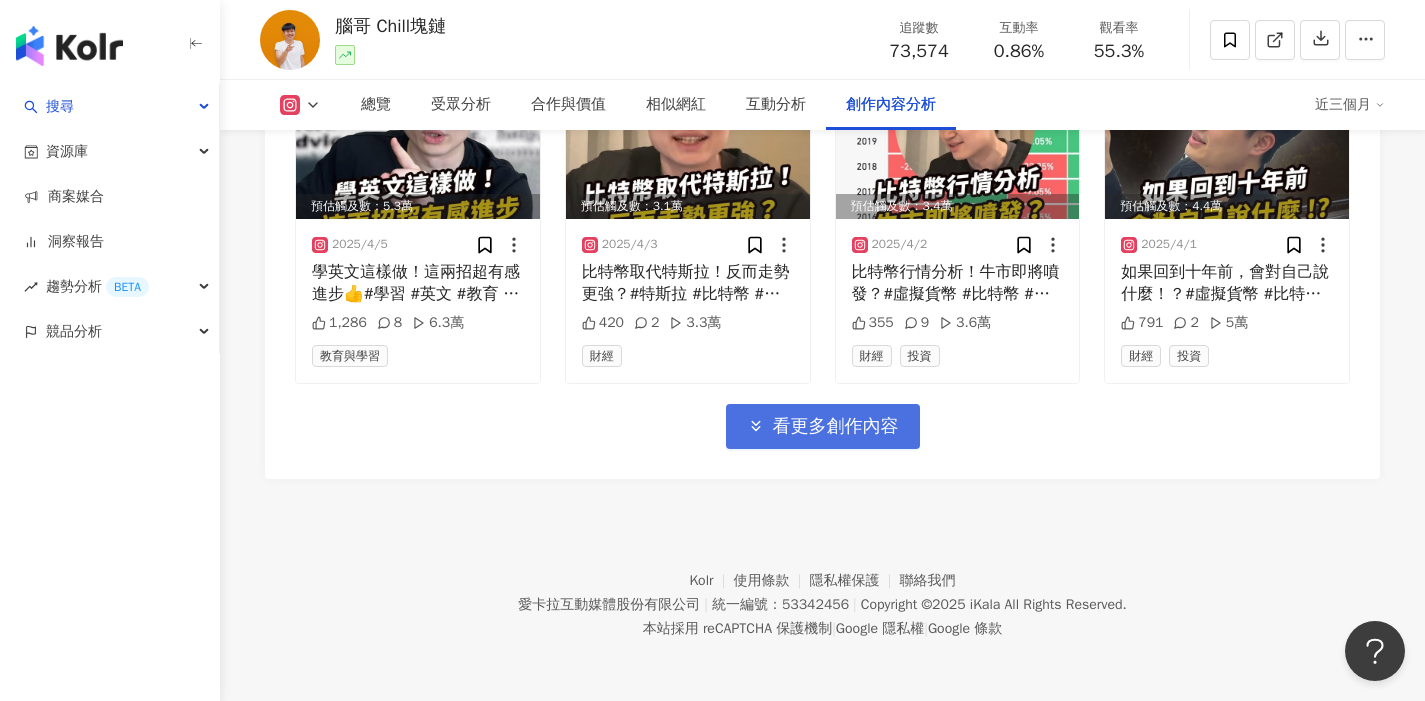 click on "看更多創作內容" at bounding box center (836, 427) 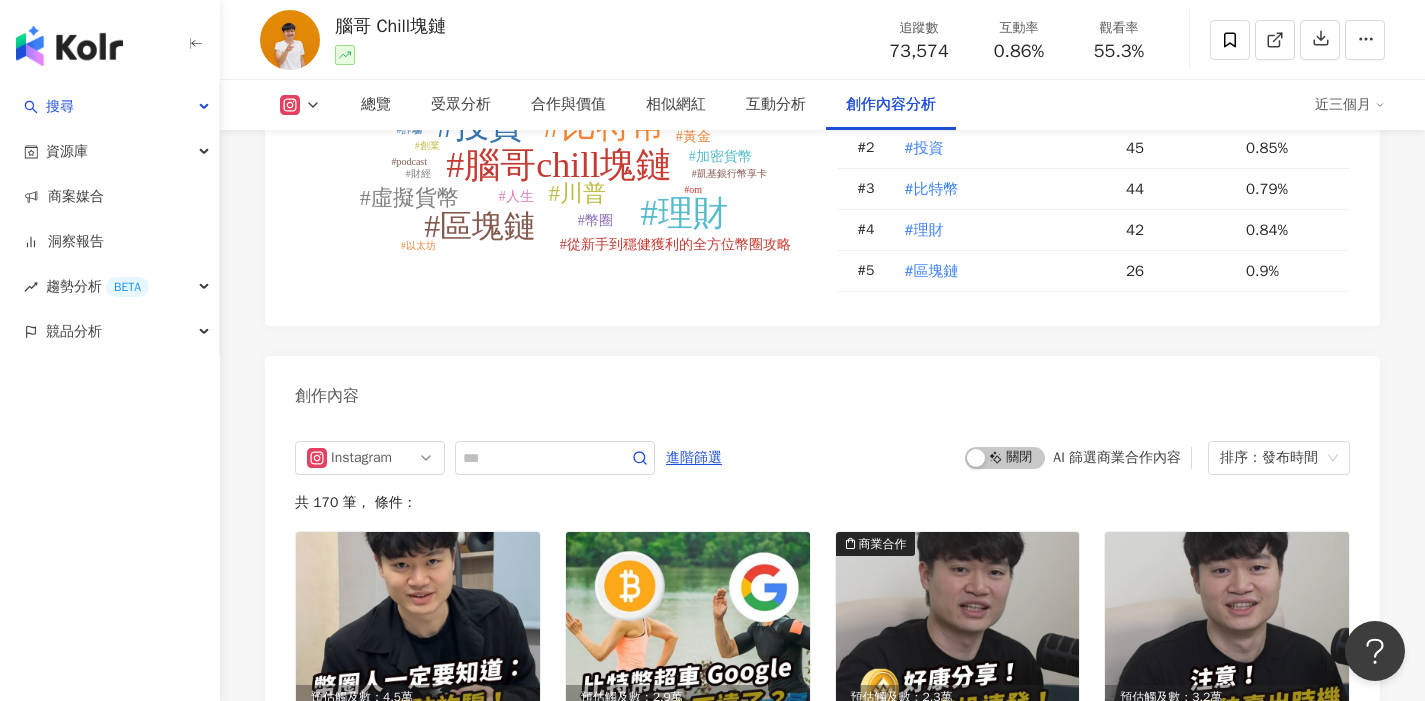 scroll, scrollTop: 5897, scrollLeft: 0, axis: vertical 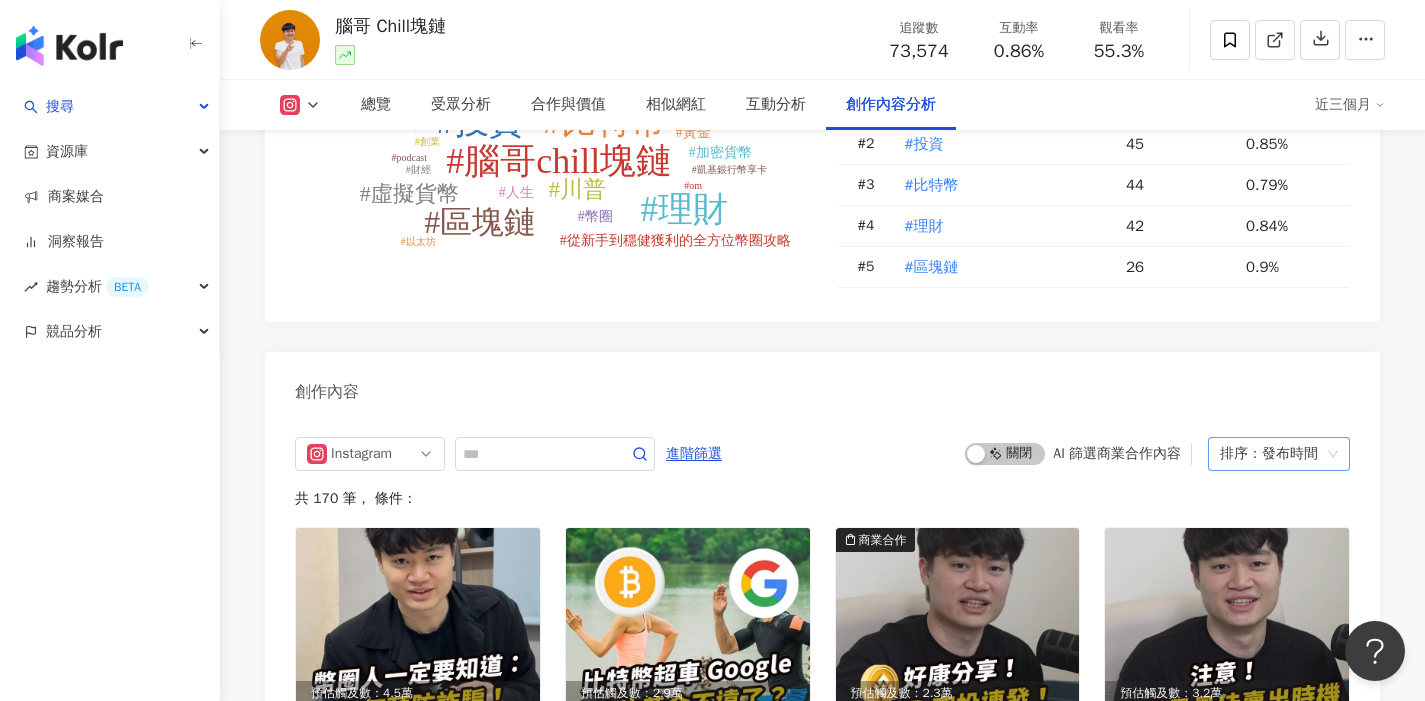 click on "排序：發布時間" at bounding box center [1270, 454] 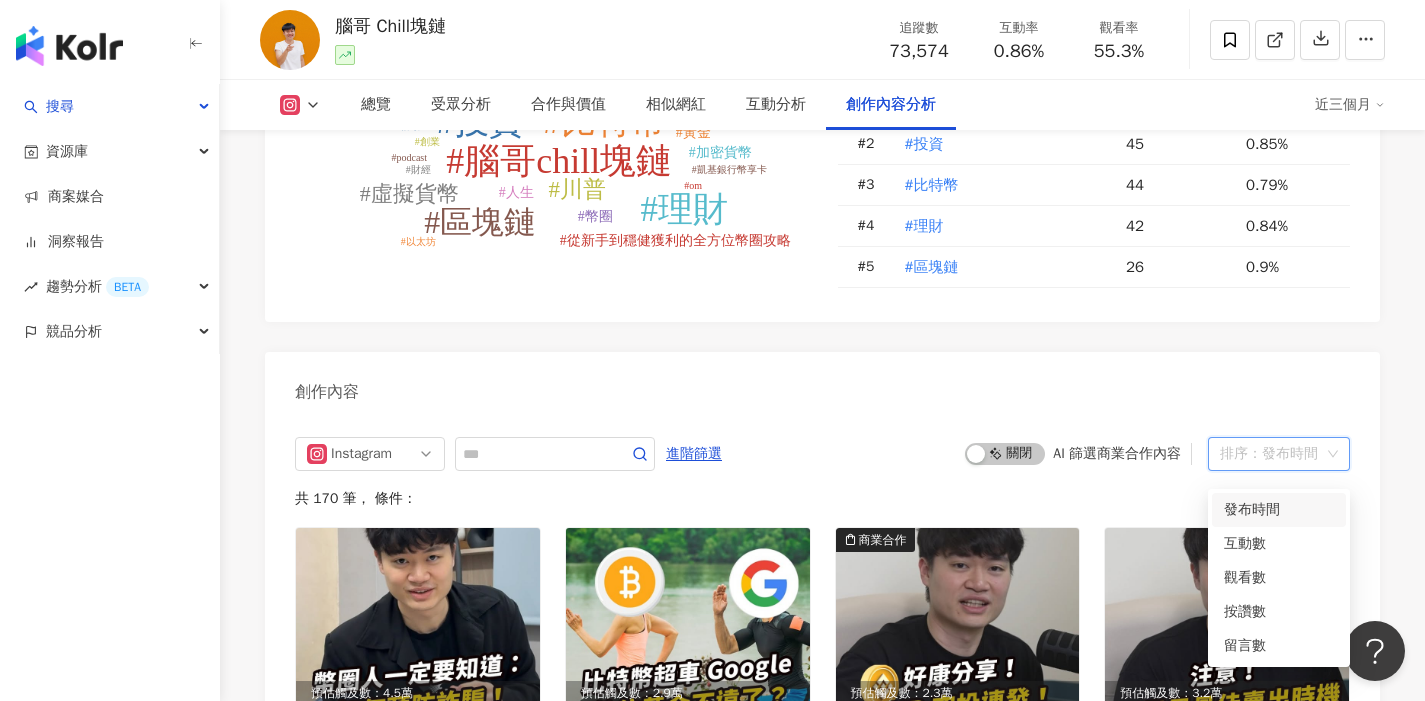 click on "總覽 最後更新日期：2025/7/11 近三個月 Instagram 網紅基本資料 性別   男 主要語言   繁體中文 88.2% 網紅類型 投資 · 財經 社群簡介 腦哥 Chill塊鏈 《加密貨幣的新手第一站》 | crypto_brain_bro https://www.instagram.com/crypto_brain_bro/ #區塊鏈金融 #加密貨幣 #投資 #科普 #懶人包
#每週幣圈大事#最新影片資訊
快快加入腦哥專屬 Line 群👇 看更多 Instagram 數據總覽 88 K-Score :   良好 近期一到三個月發文頻率正常，且漲粉率與互動率高。 查看說明 追蹤數   73,574 互動率   0.86% 良好 觀看率   55.3% 優秀 漲粉率   2.89% 良好 受眾主要性別   女性 52.9% 受眾主要年齡   25-34 歲 45% 商業合作內容覆蓋比例   16.3% AI Instagram 成效等級三大指標 互動率 0.86% 良好 同等級網紅的互動率中位數為  0.55% 觀看率 55.3% 優秀 同等級網紅的觀看率中位數為  1.31% 漲粉率 2.89% 良好 同等級網紅的漲粉率中位數為  -0.03% ：" at bounding box center [822, -887] 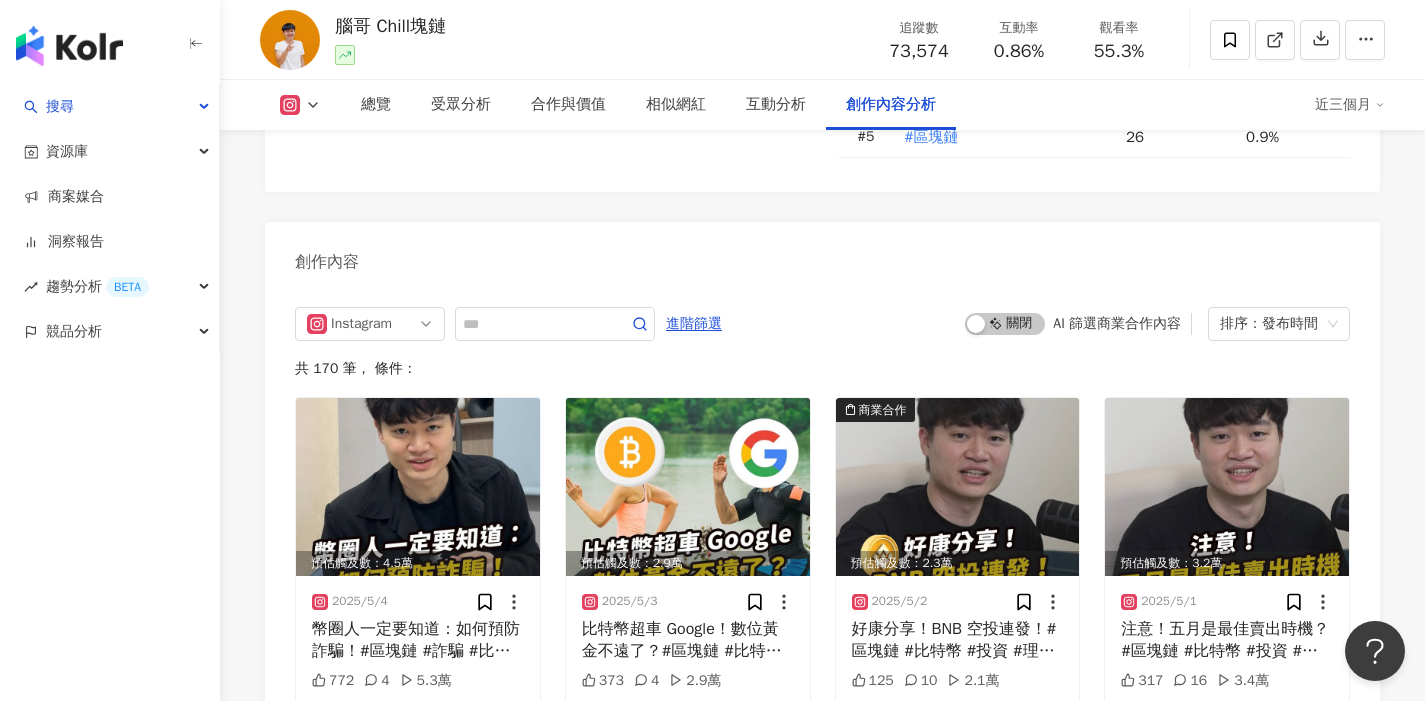 scroll, scrollTop: 6042, scrollLeft: 0, axis: vertical 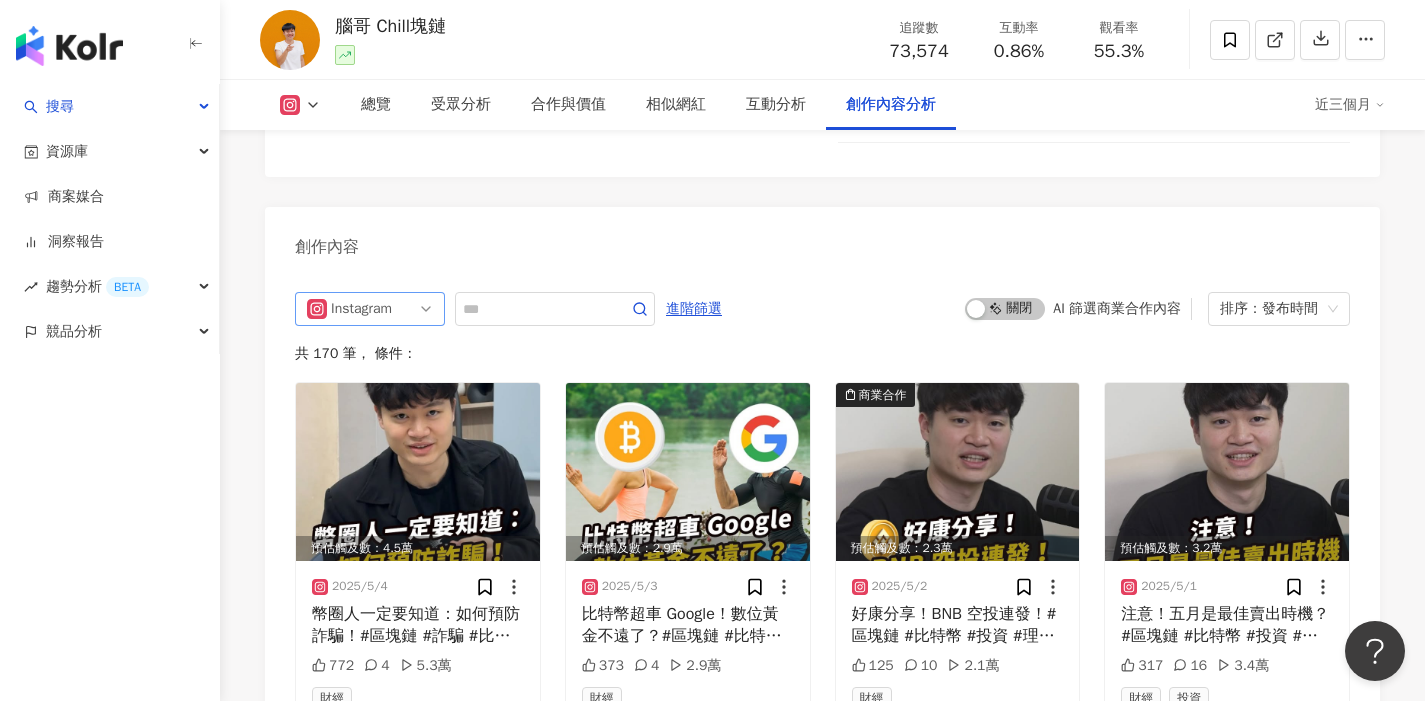click on "Instagram" at bounding box center (363, 309) 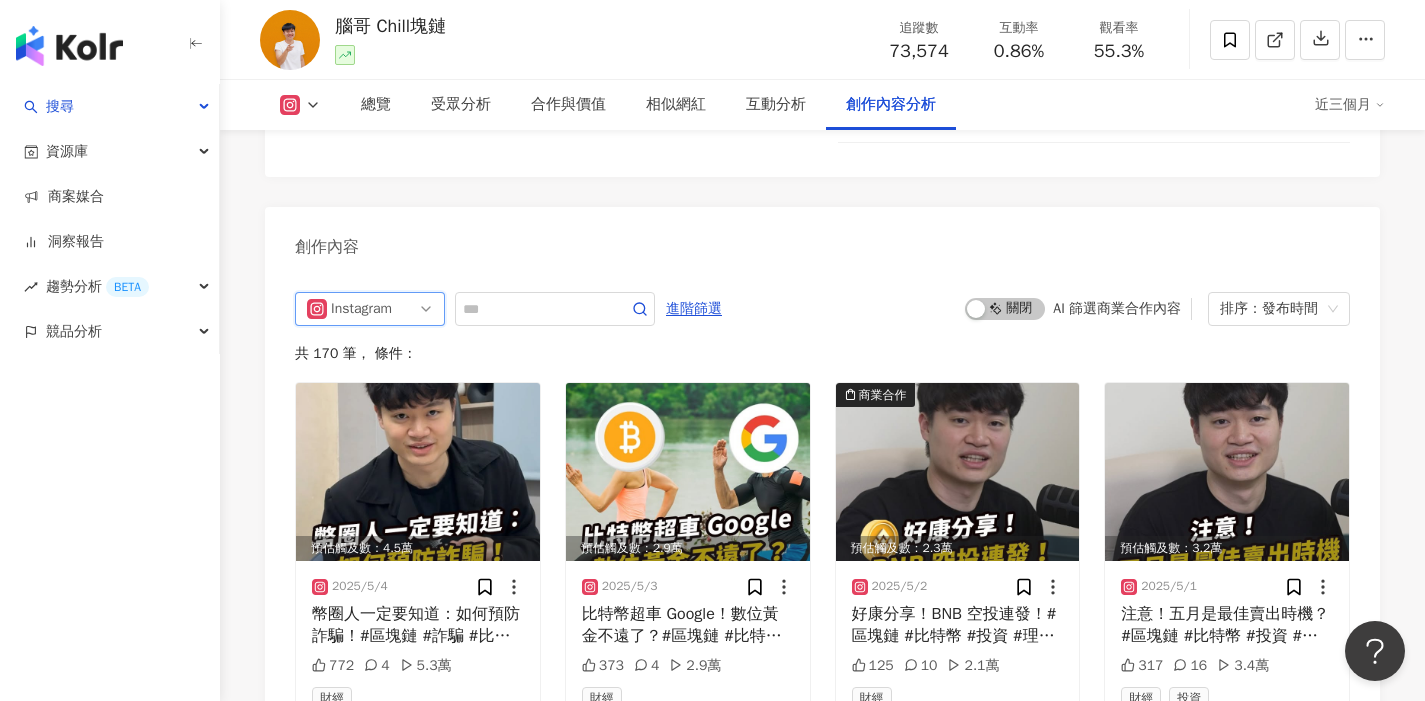 click on "ig Instagram all ig fb 不分平台 Instagram Facebook YouTube Threads 進階篩選 啟動 關閉 AI 篩選商業合作內容 排序：發布時間" at bounding box center [822, 309] 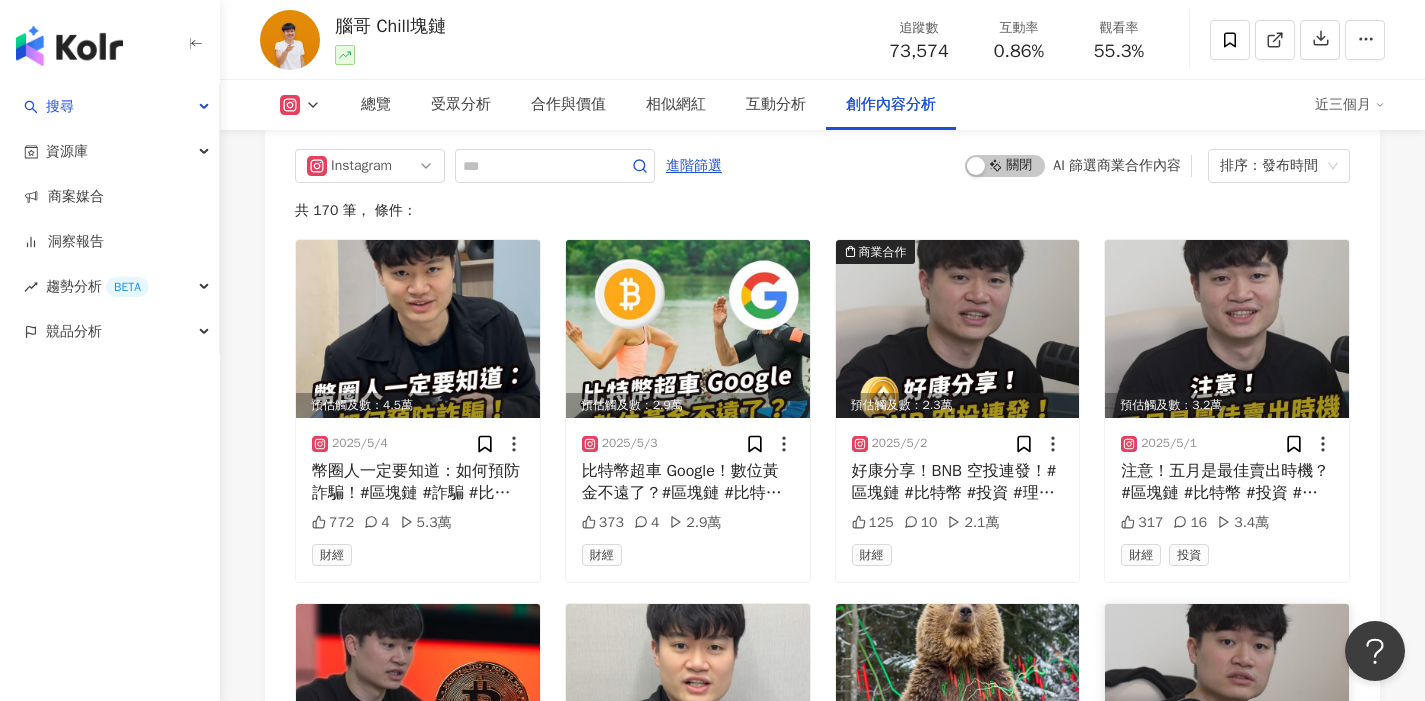 scroll, scrollTop: 6323, scrollLeft: 0, axis: vertical 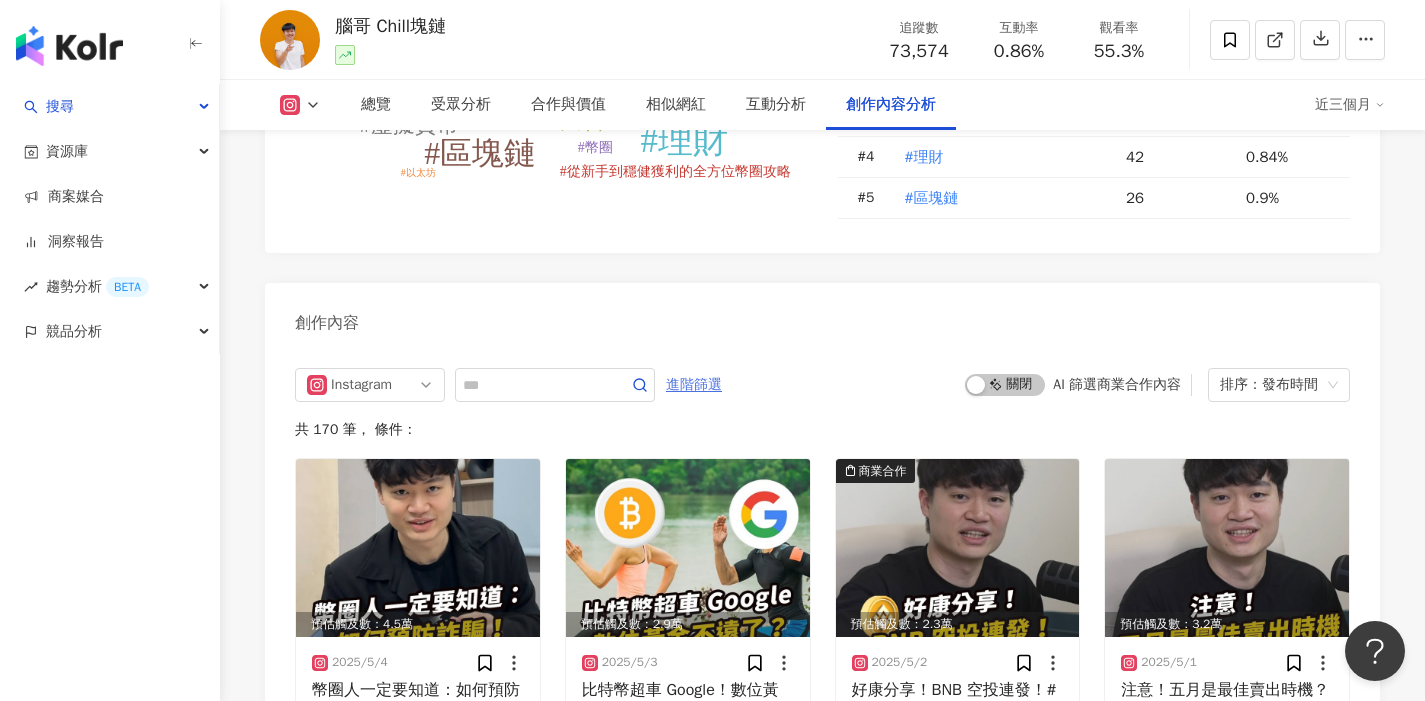 click on "進階篩選" at bounding box center (694, 385) 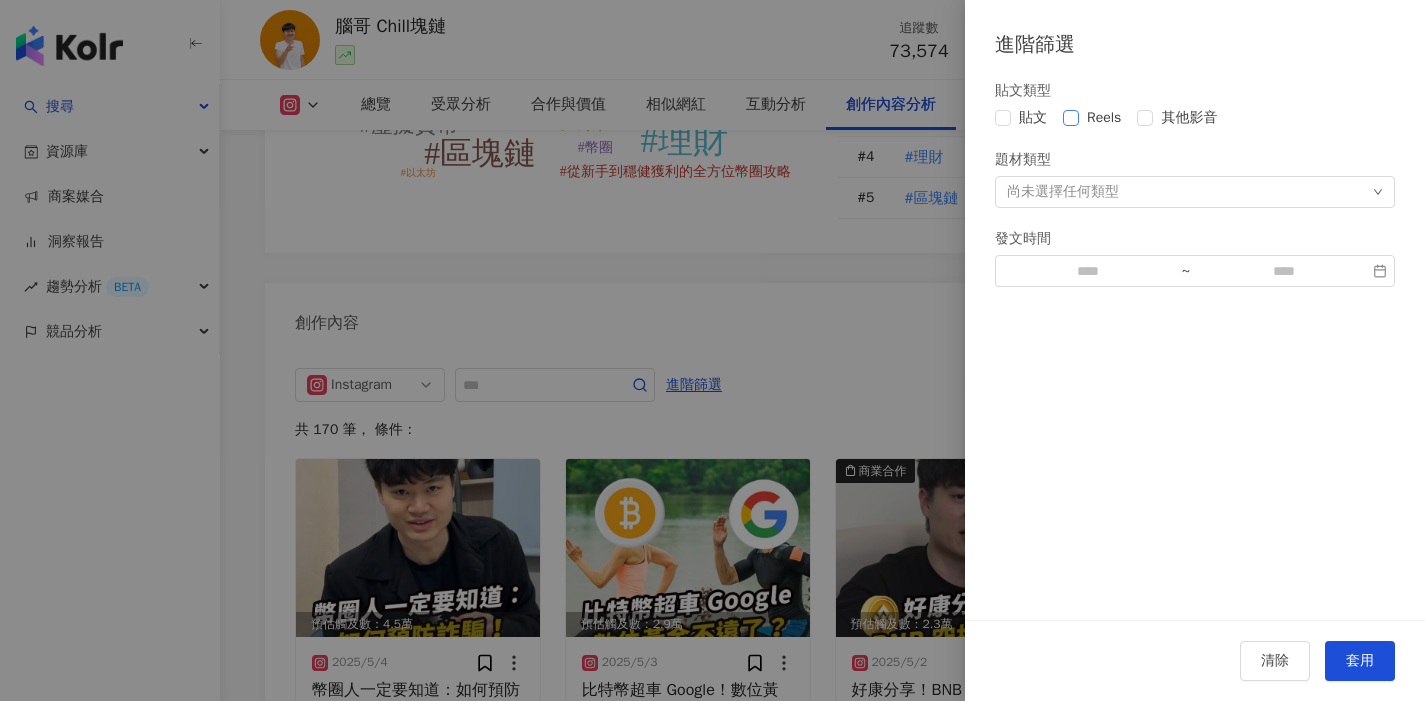 click on "Reels" at bounding box center (1104, 118) 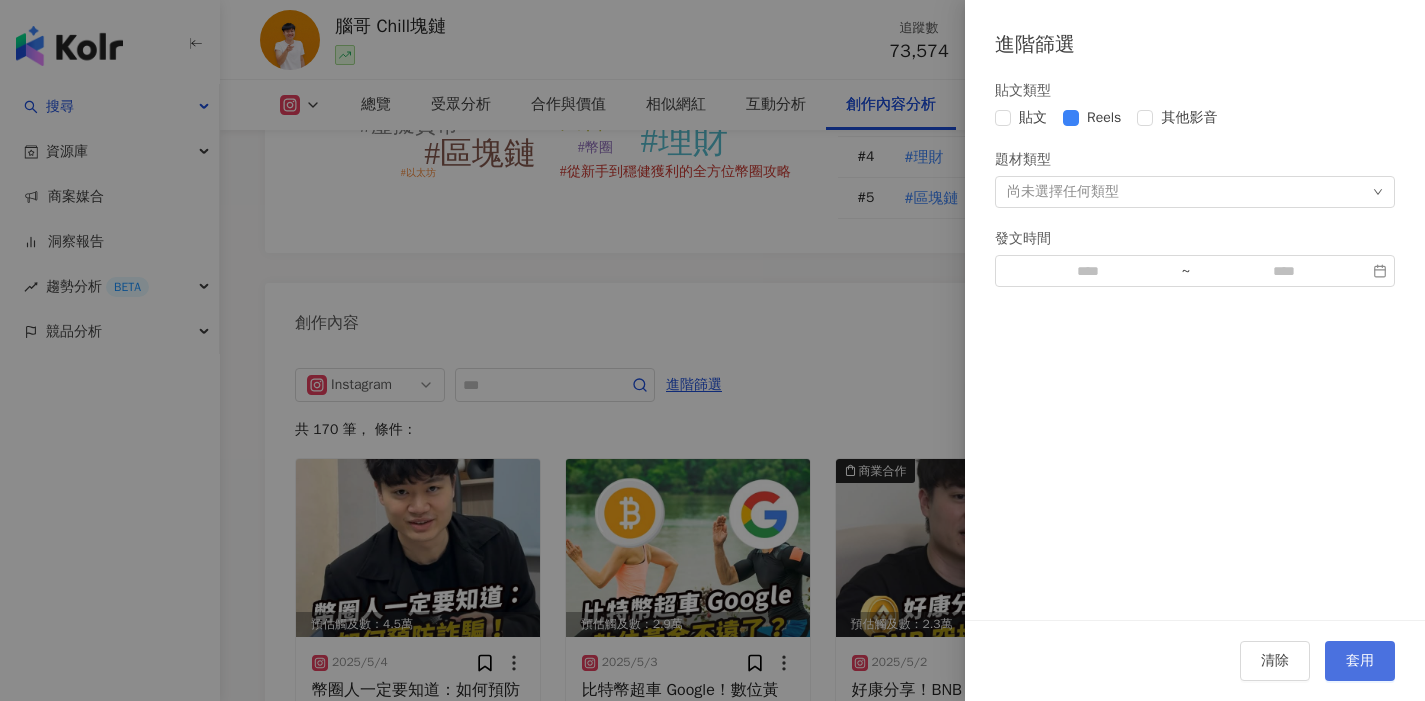 click on "套用" at bounding box center [1360, 661] 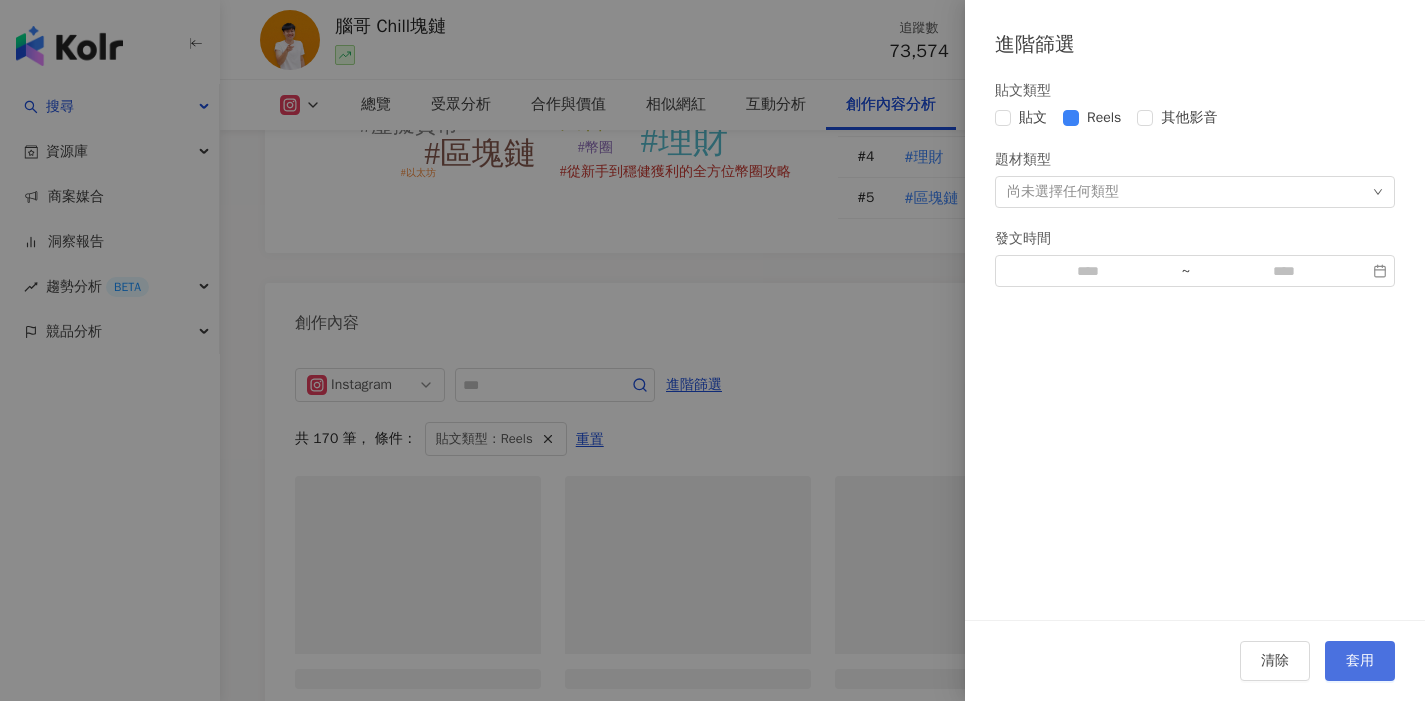 scroll, scrollTop: 6133, scrollLeft: 0, axis: vertical 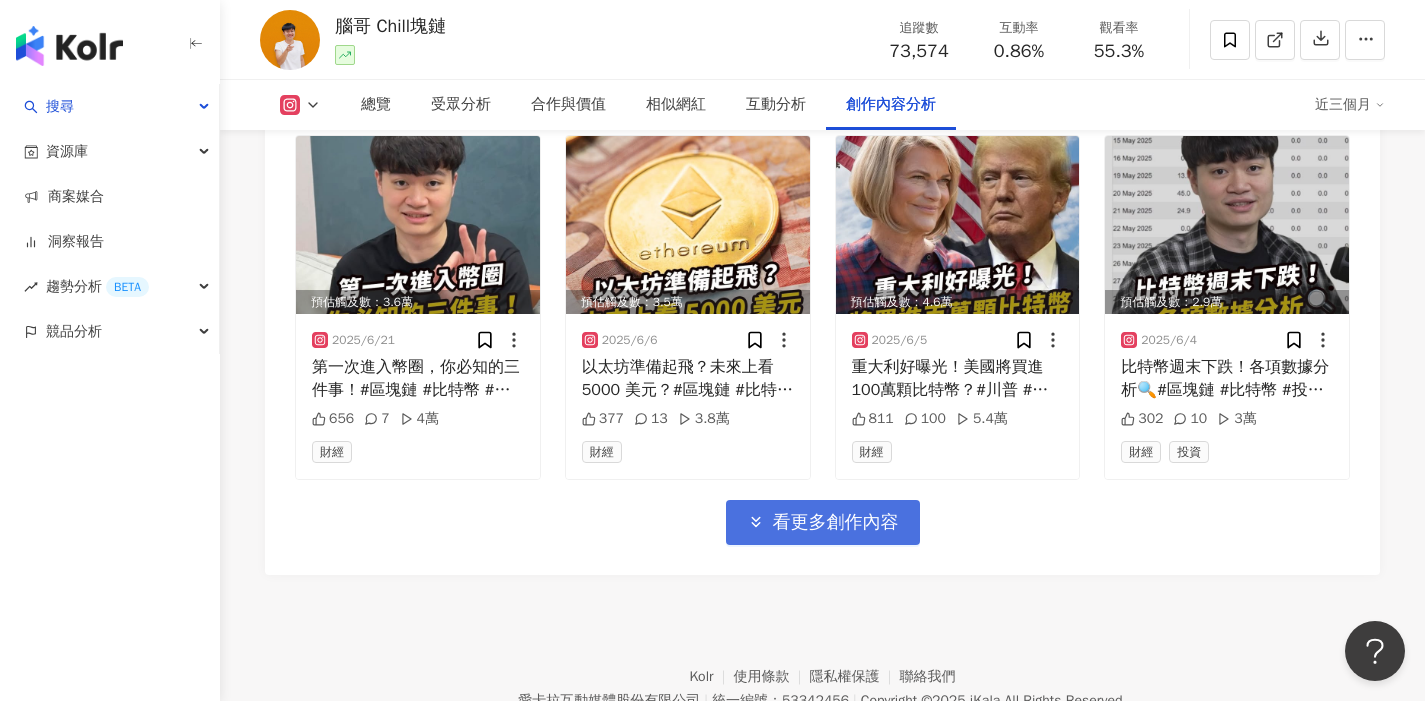 click on "看更多創作內容" at bounding box center [836, 523] 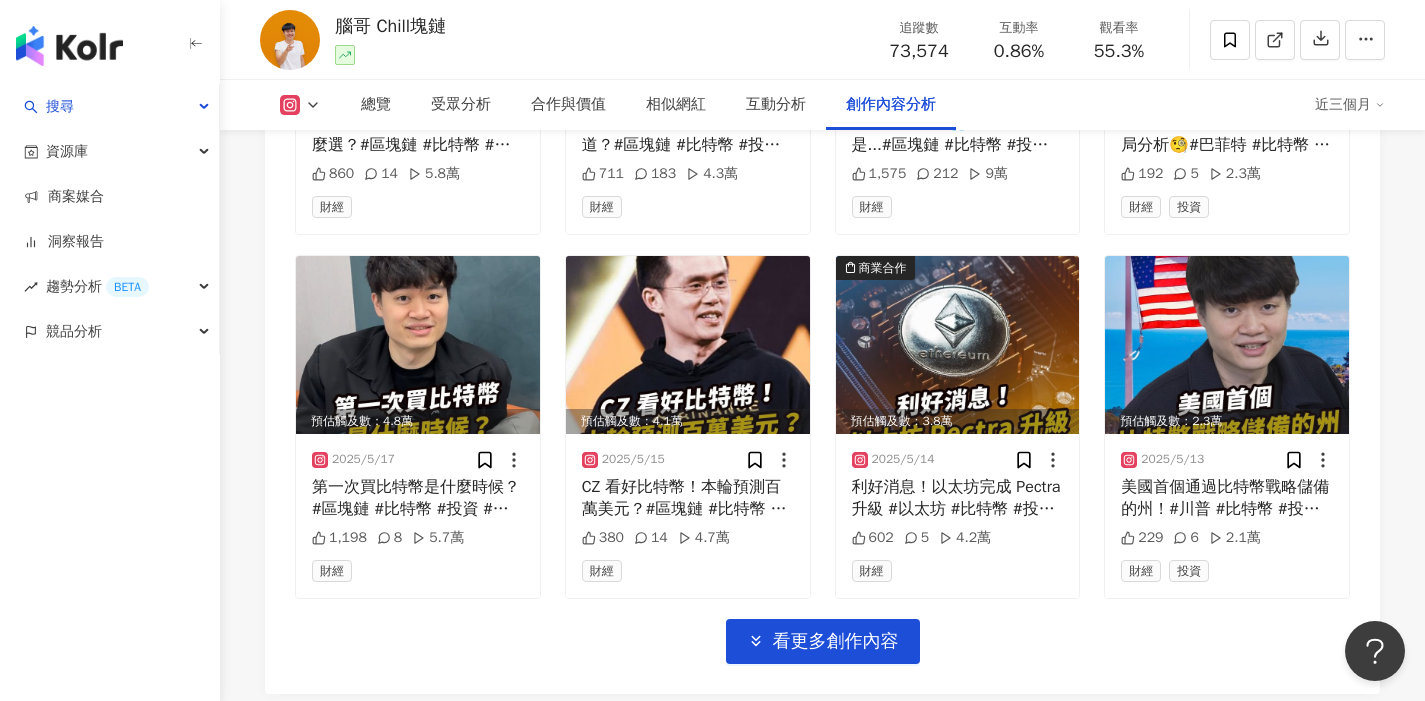 scroll, scrollTop: 8018, scrollLeft: 0, axis: vertical 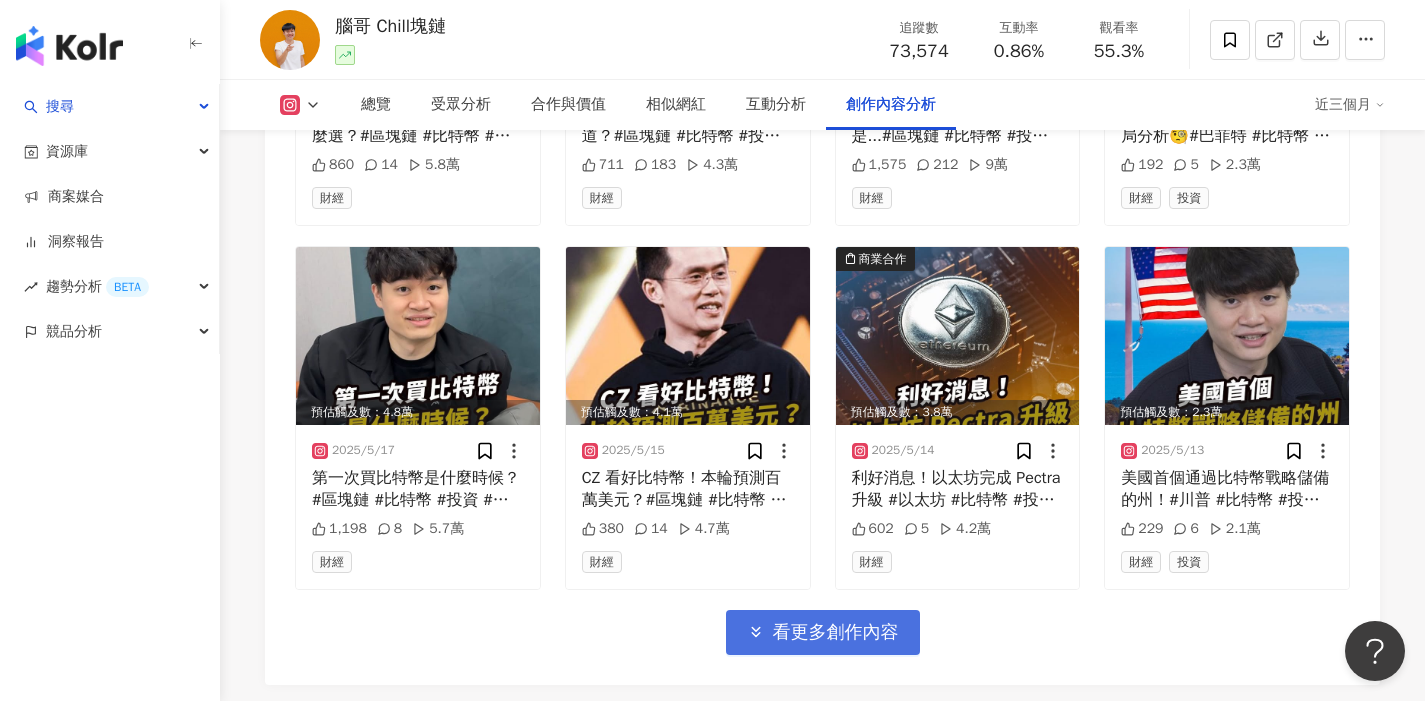 click on "看更多創作內容" at bounding box center (823, 632) 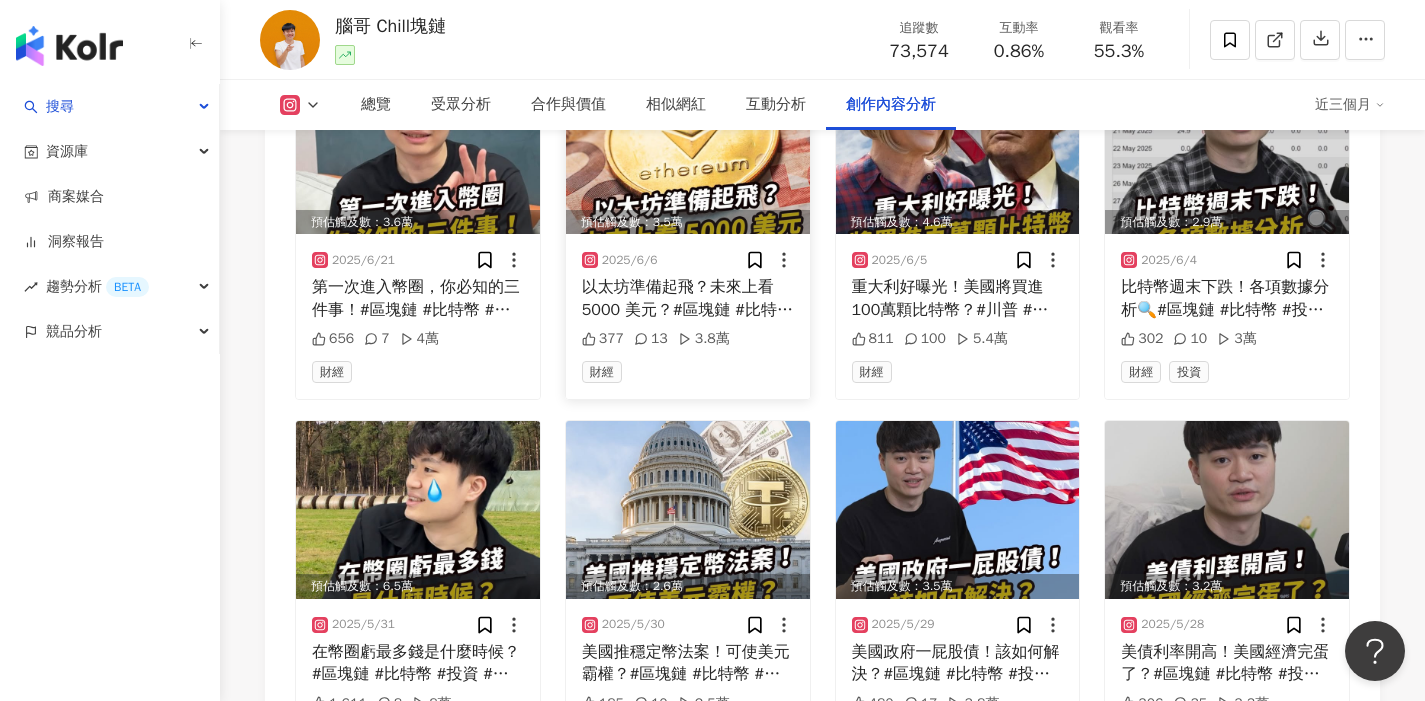 scroll, scrollTop: 7162, scrollLeft: 0, axis: vertical 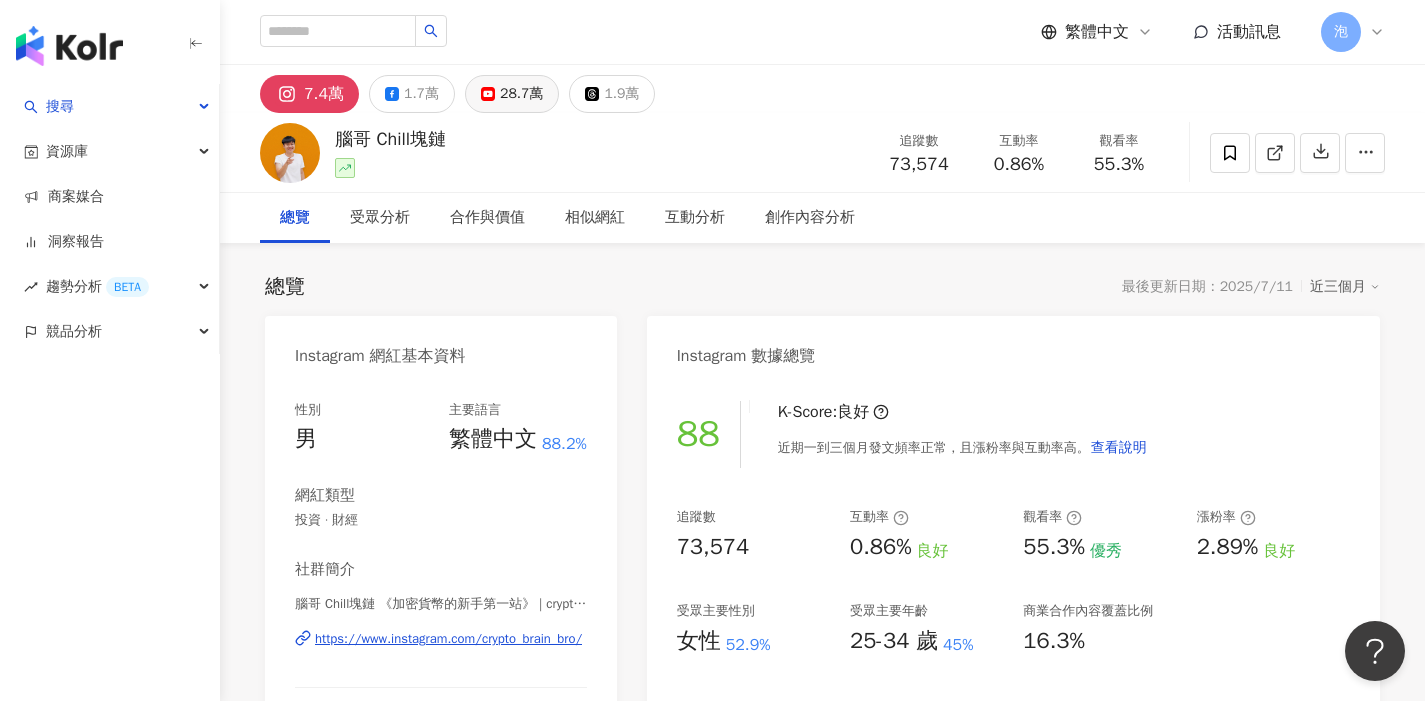 click on "28.7萬" at bounding box center (521, 94) 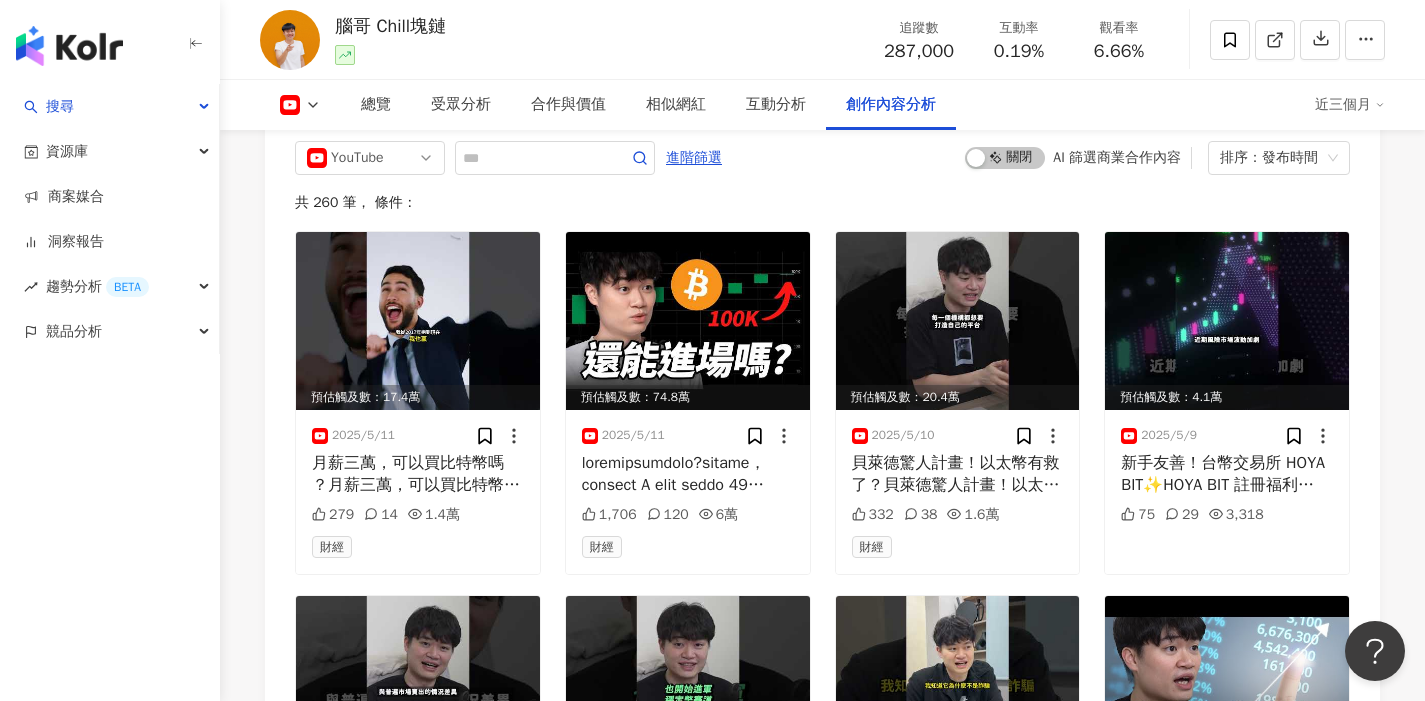 scroll, scrollTop: 5249, scrollLeft: 0, axis: vertical 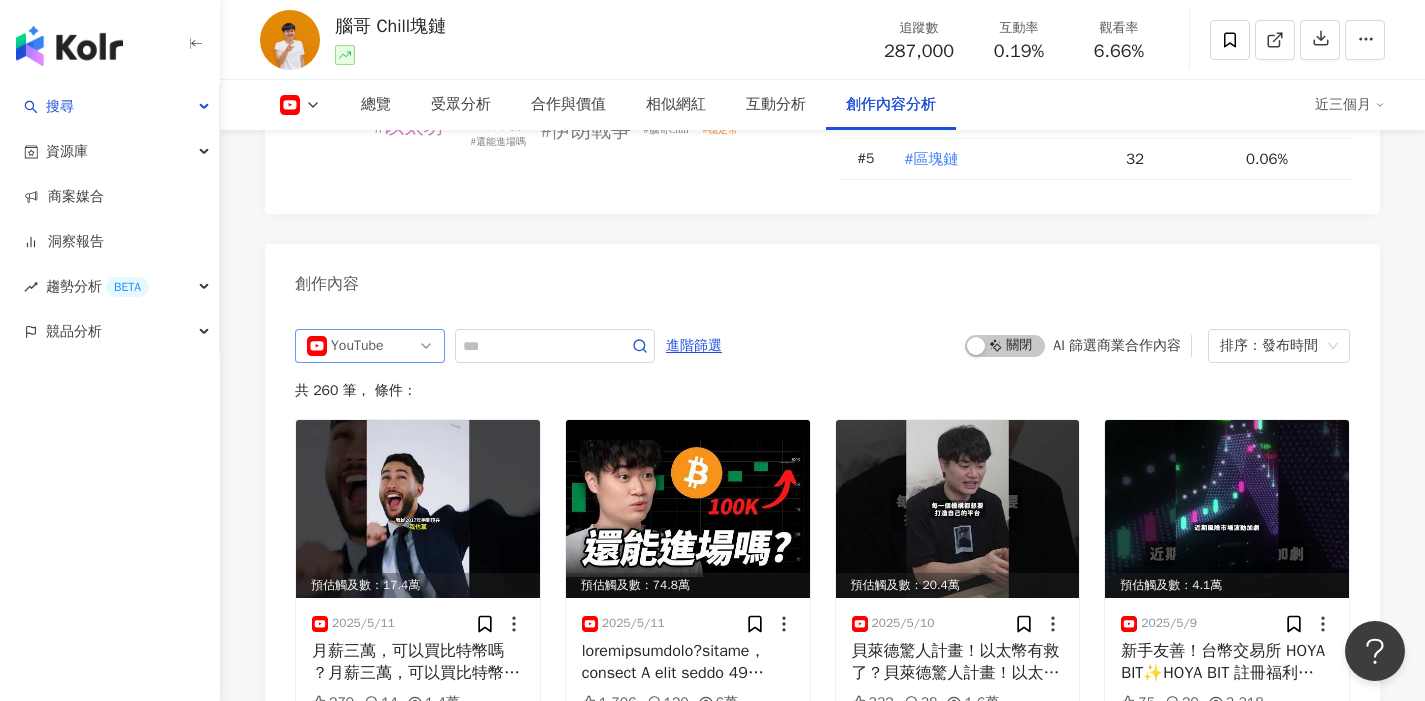 click on "YouTube" at bounding box center (363, 346) 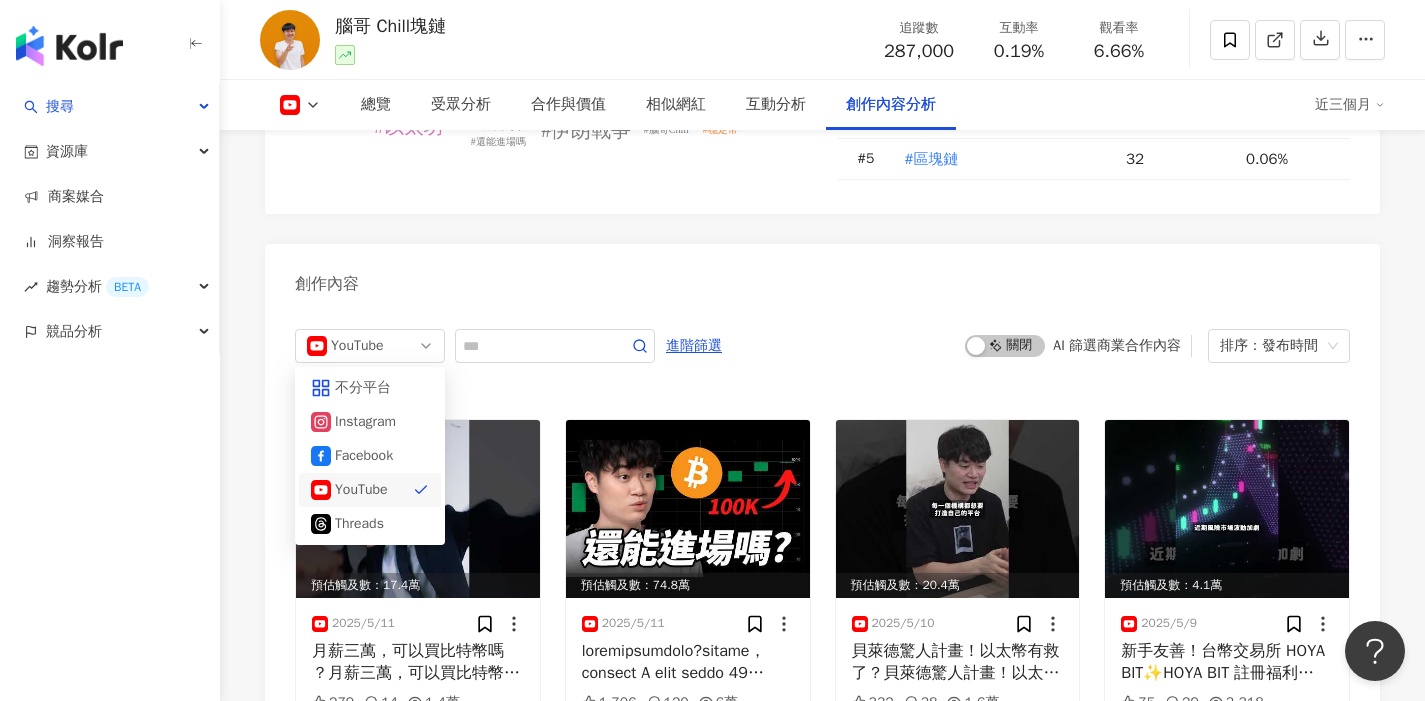 click on "YouTube fb yt threads 不分平台 Instagram Facebook YouTube Threads 進階篩選 啟動 關閉 AI 篩選商業合作內容 排序：發布時間" at bounding box center [822, 346] 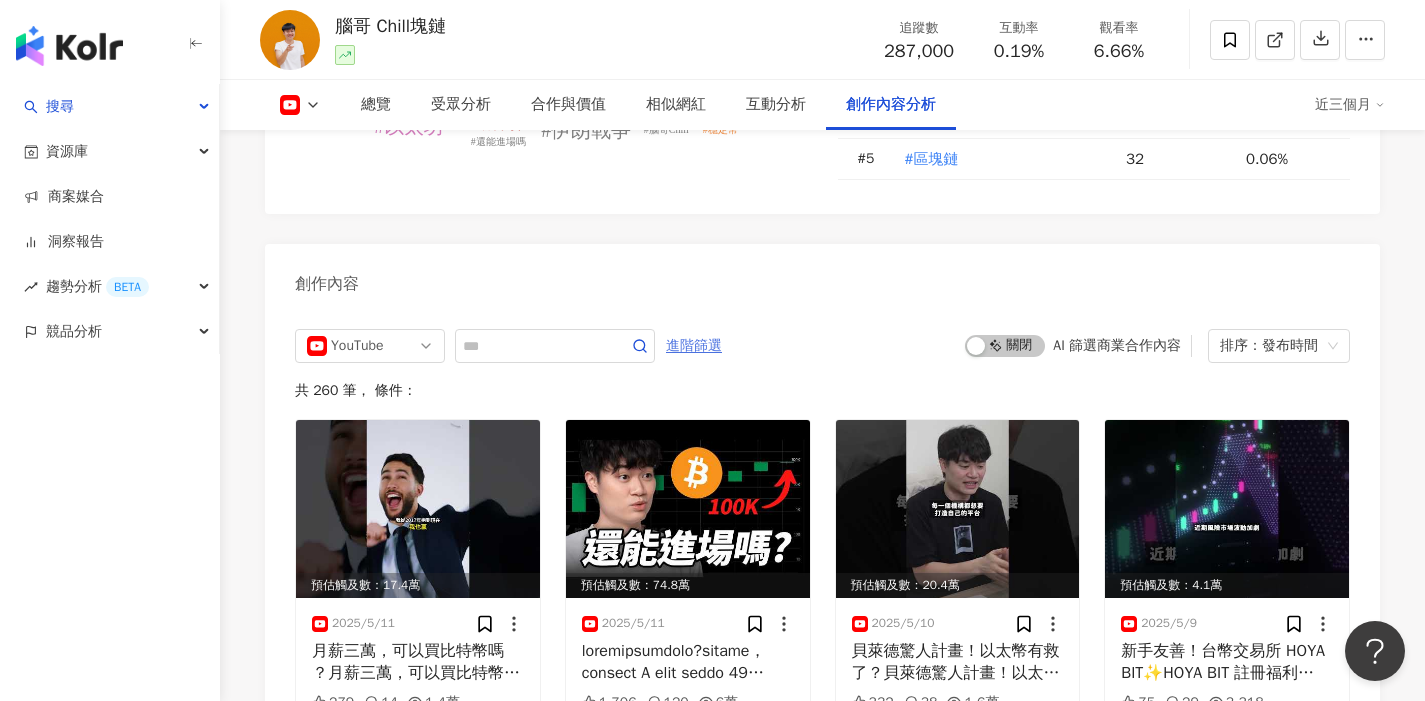 click on "進階篩選" at bounding box center (694, 346) 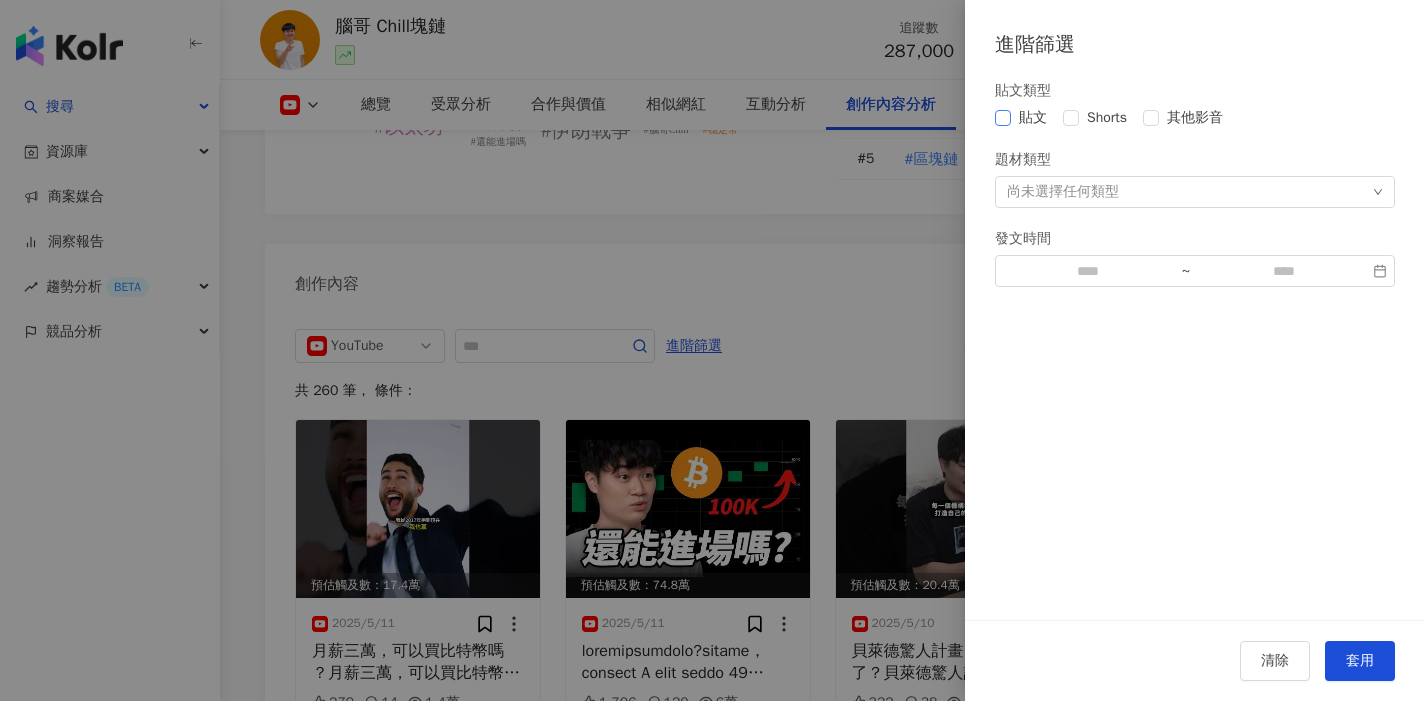 click on "貼文" at bounding box center (1033, 118) 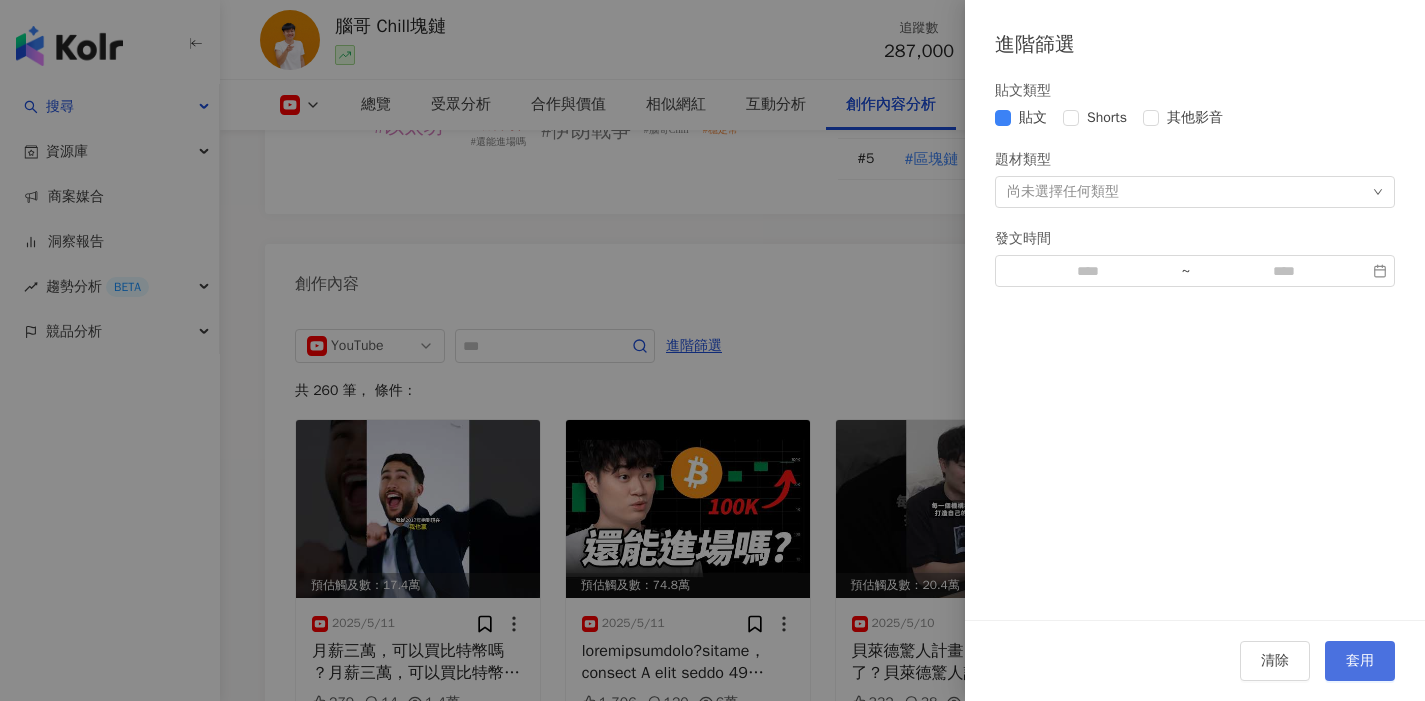 click on "套用" at bounding box center (1360, 661) 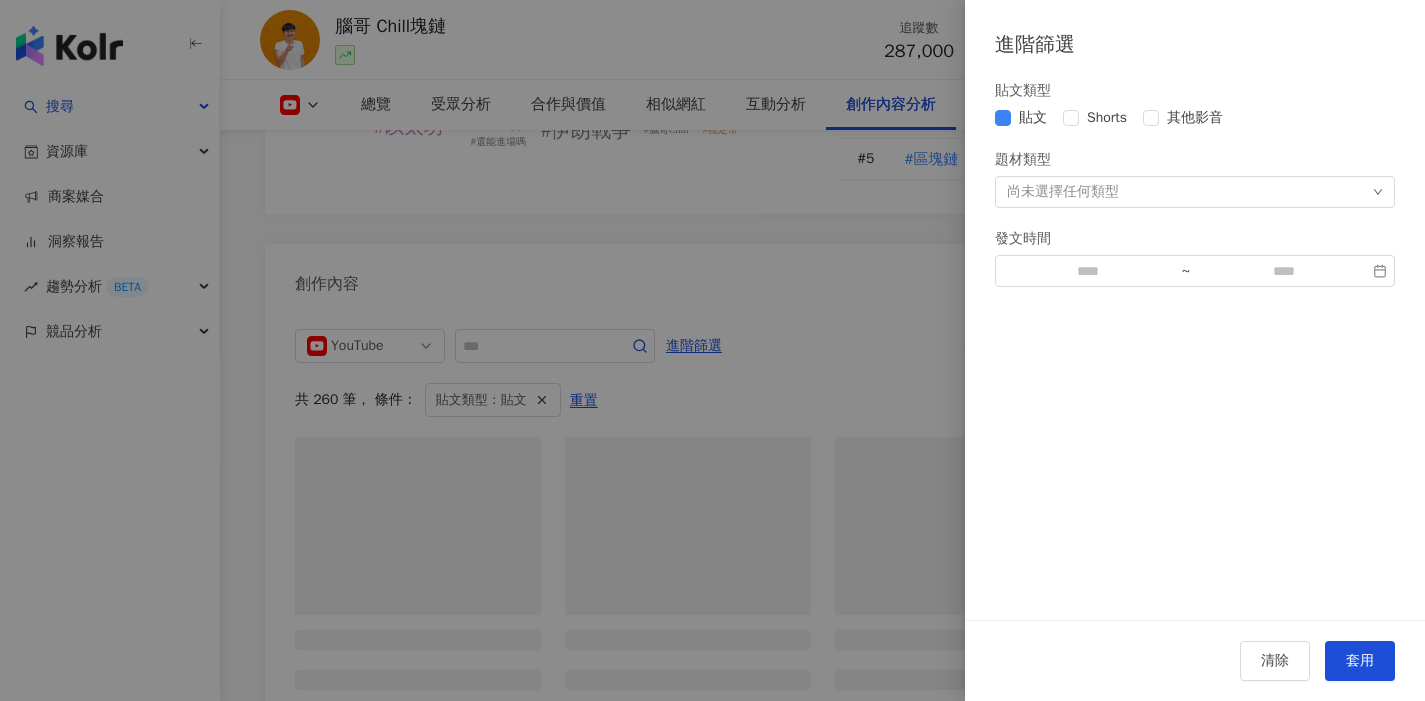 scroll, scrollTop: 5377, scrollLeft: 0, axis: vertical 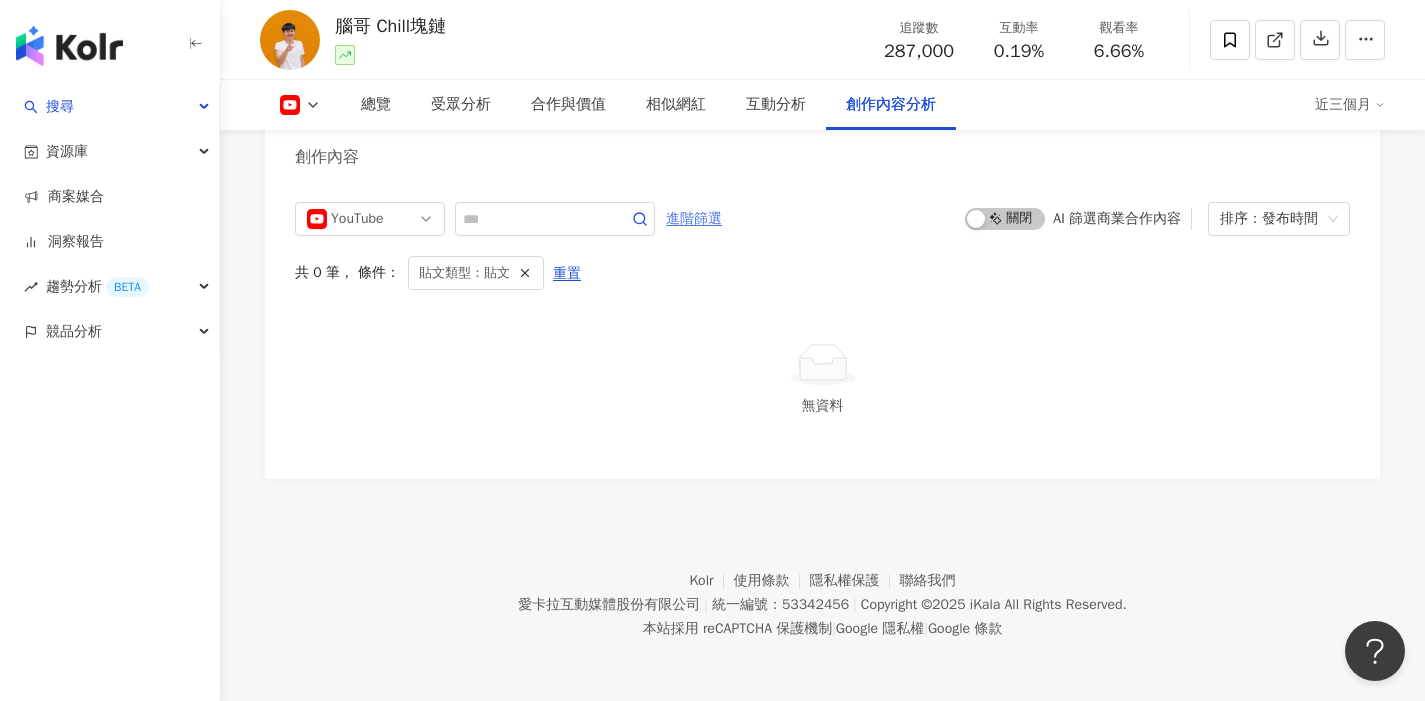 click on "進階篩選" at bounding box center [694, 219] 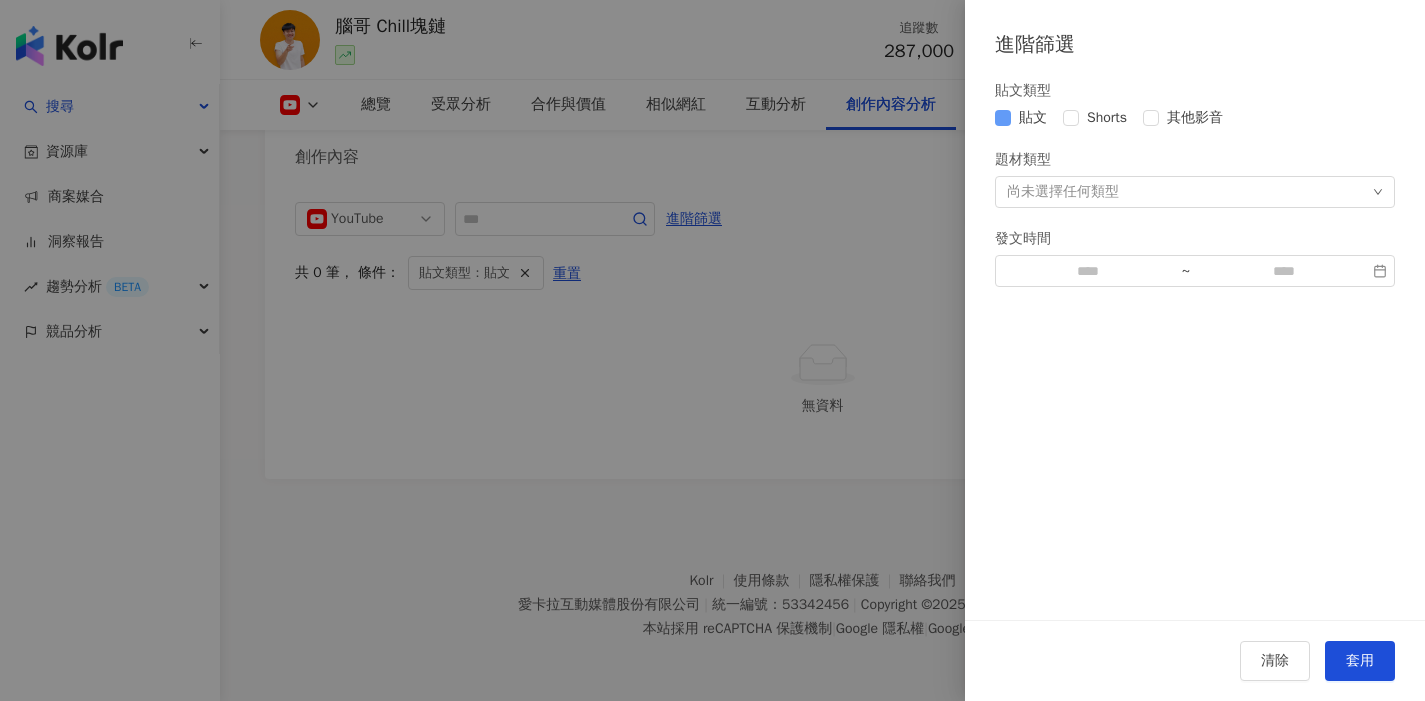 click on "貼文" at bounding box center (1033, 118) 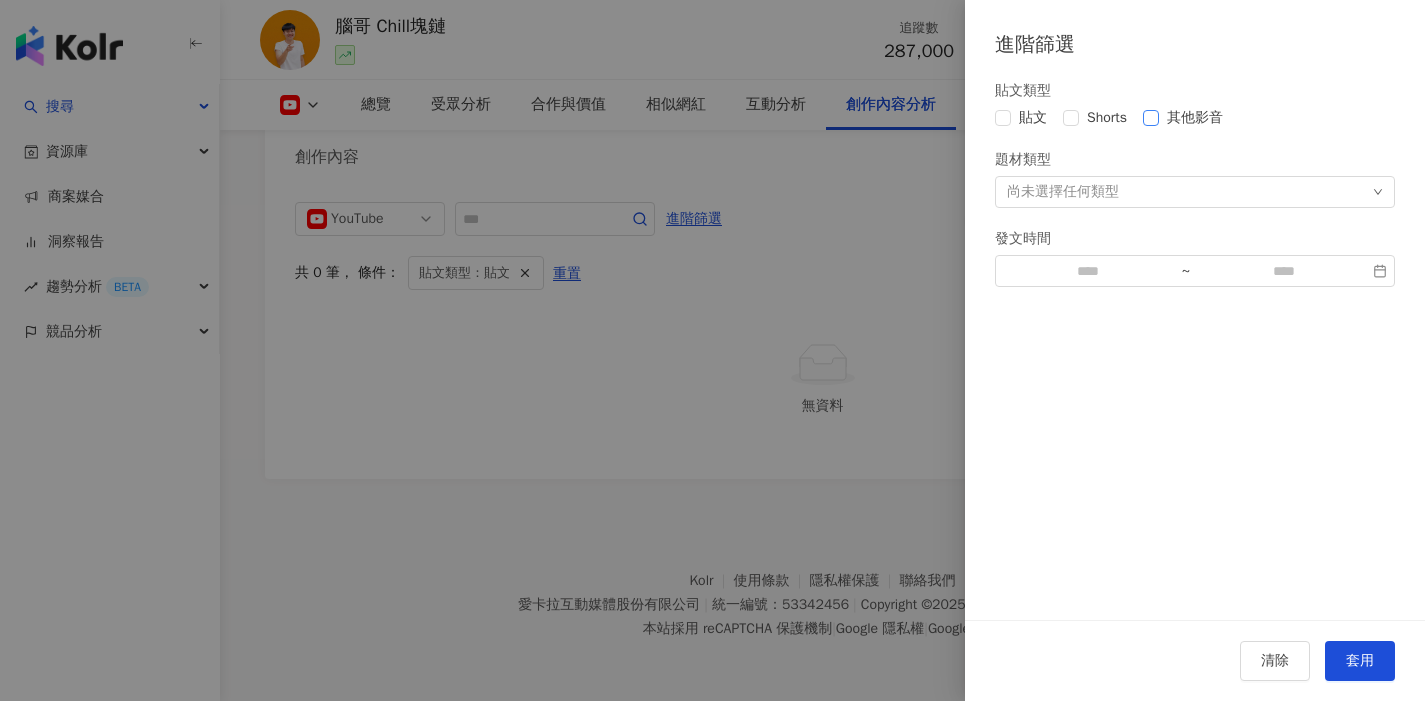 click on "其他影音" at bounding box center [1195, 118] 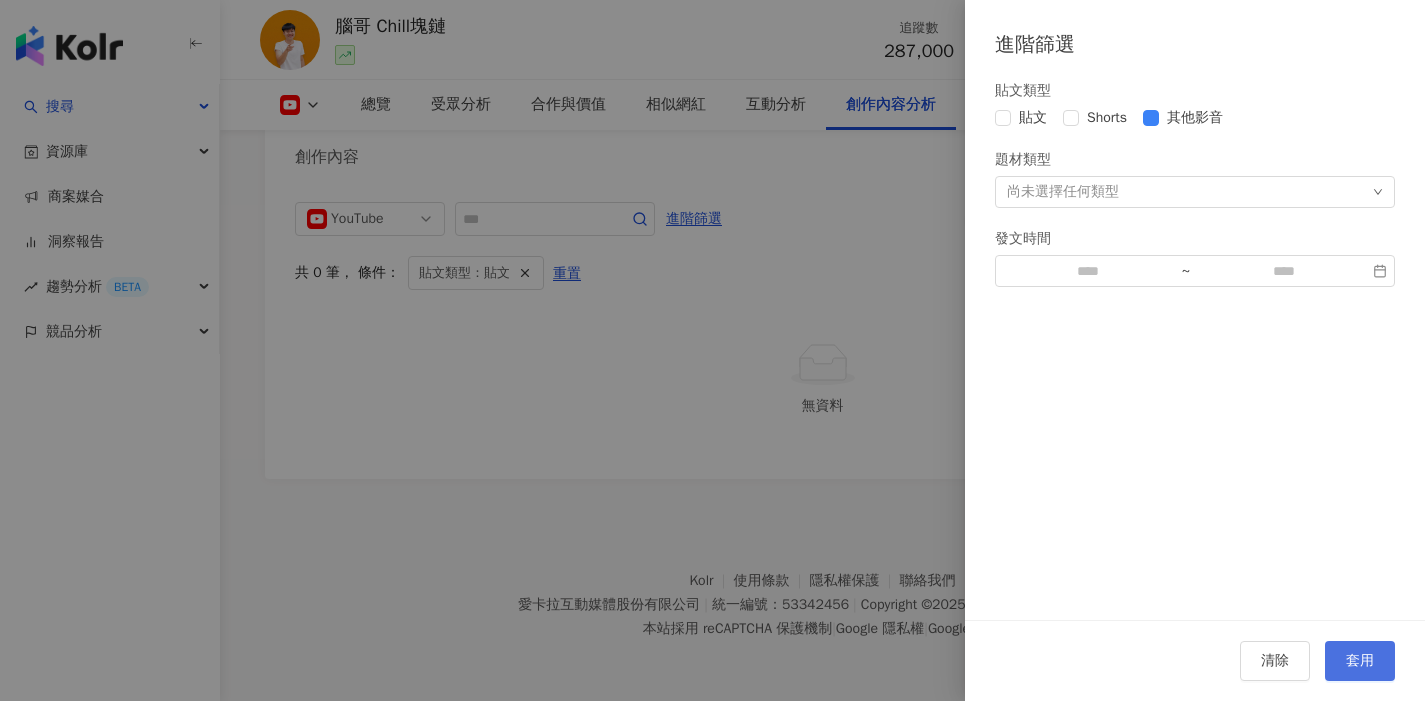 click on "套用" at bounding box center (1360, 661) 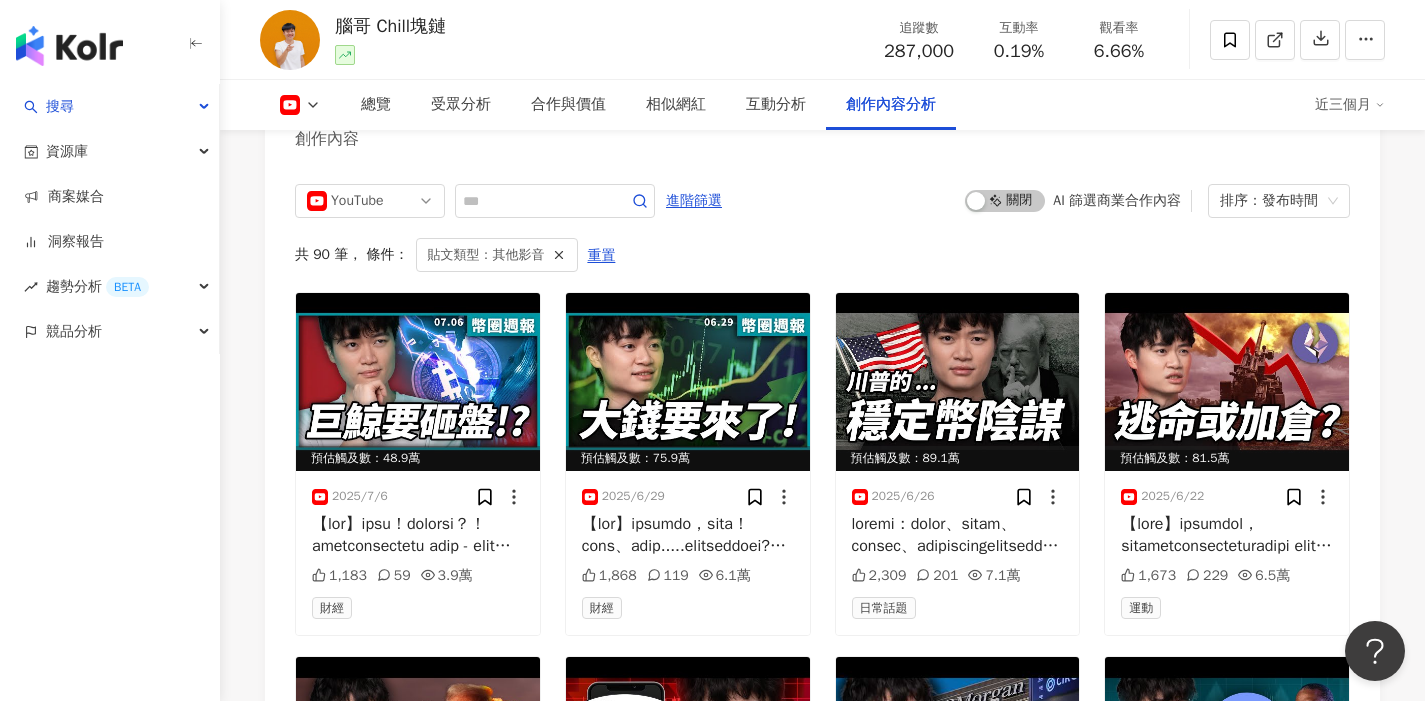 scroll, scrollTop: 5411, scrollLeft: 0, axis: vertical 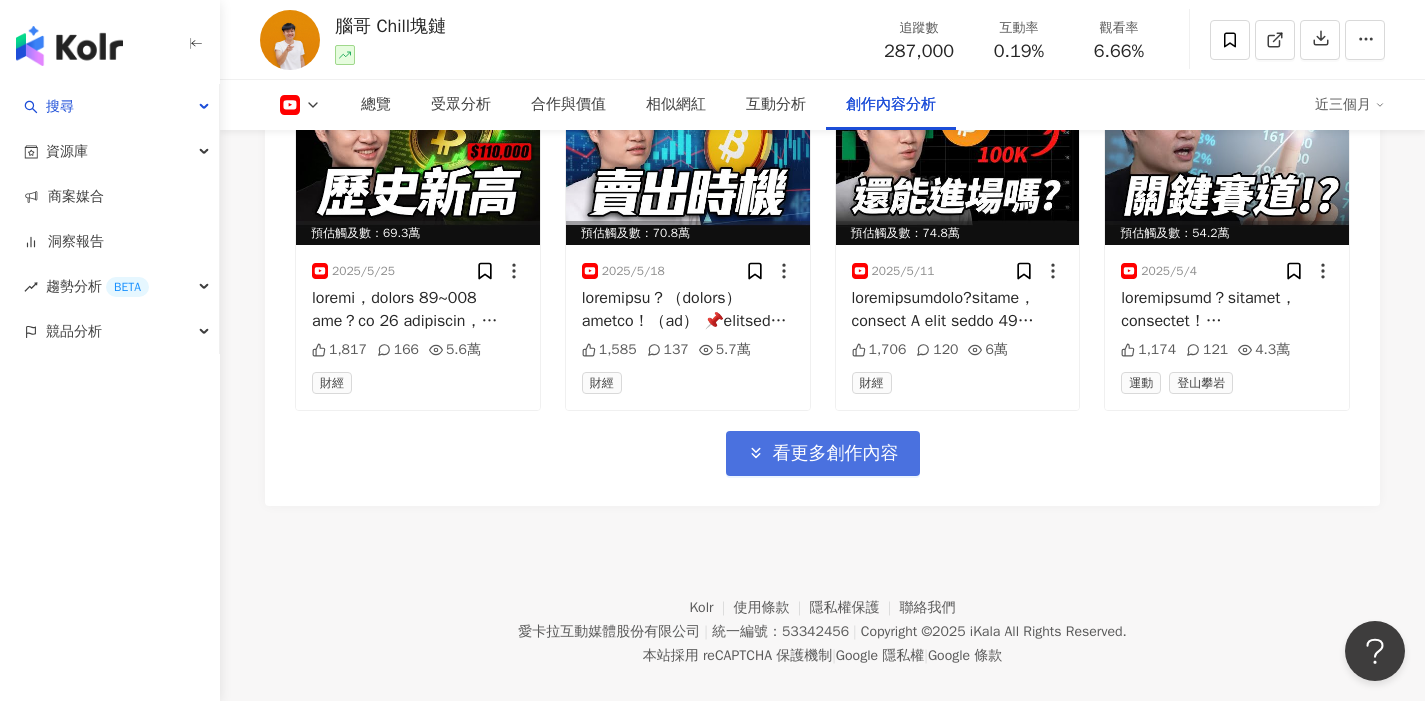 click on "看更多創作內容" at bounding box center (823, 453) 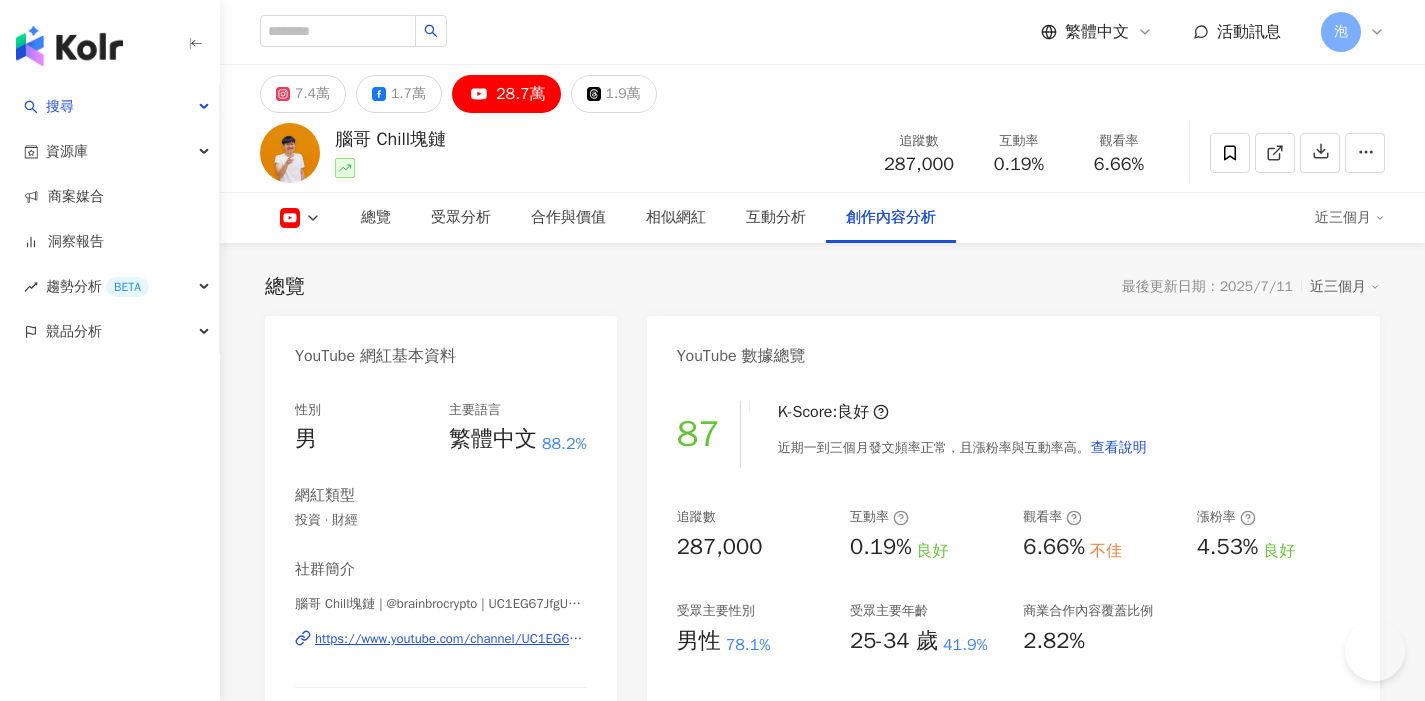 scroll, scrollTop: 6348, scrollLeft: 0, axis: vertical 